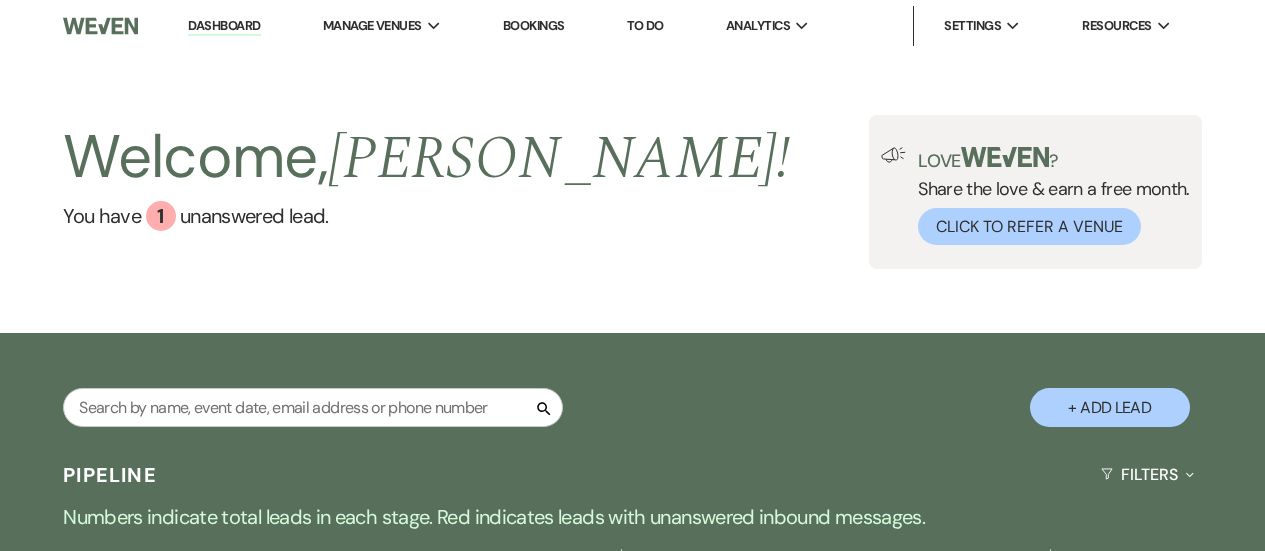 scroll, scrollTop: 0, scrollLeft: 0, axis: both 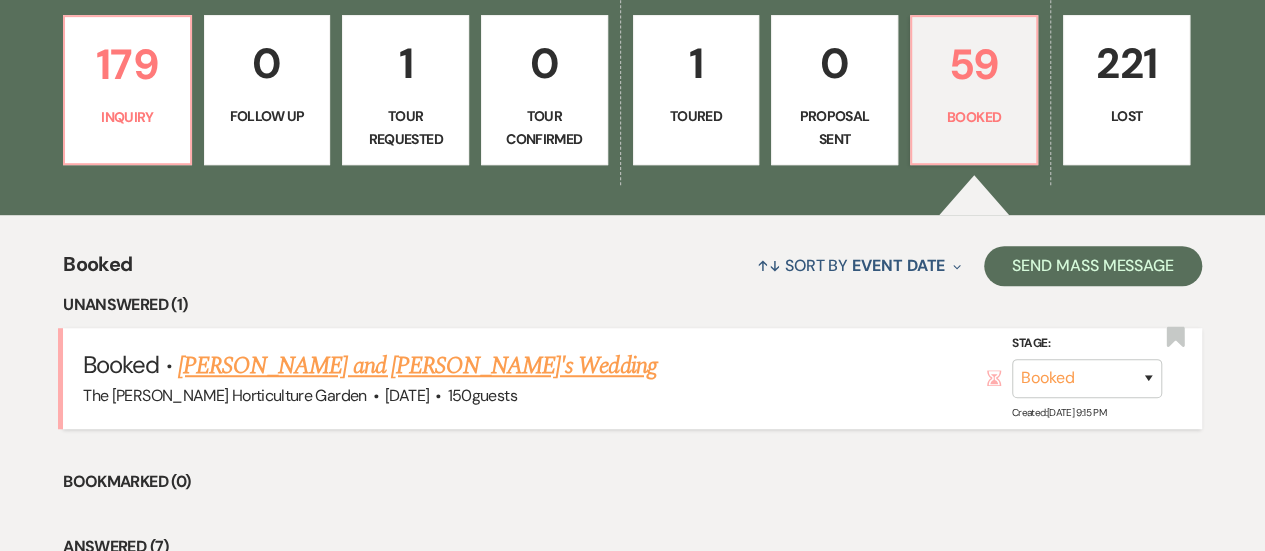 click on "[PERSON_NAME] and [PERSON_NAME]'s Wedding" at bounding box center (417, 366) 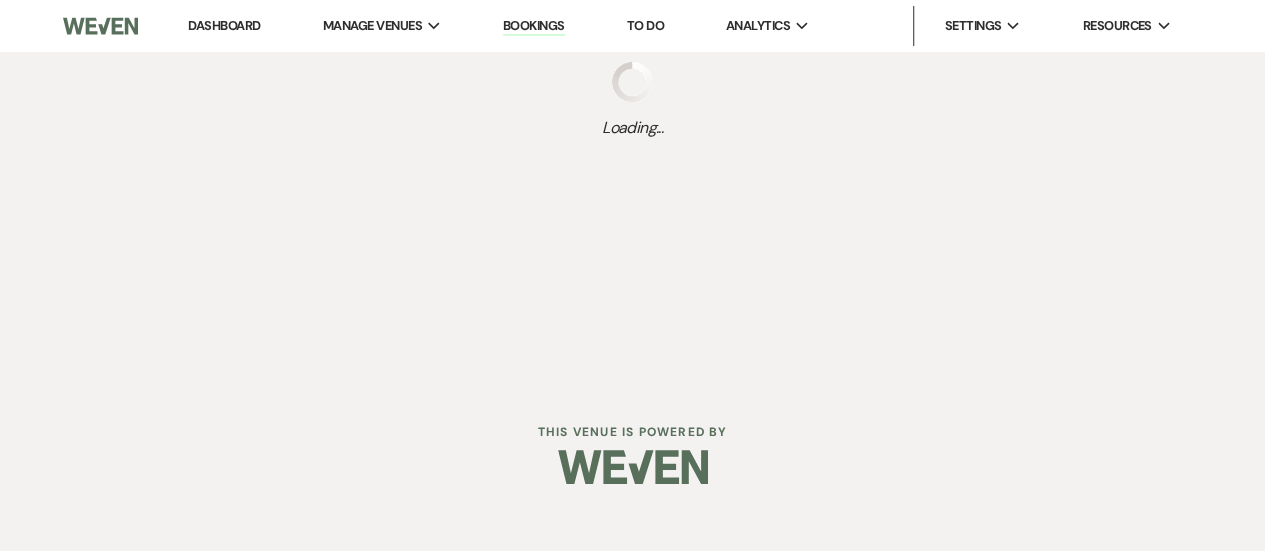 scroll, scrollTop: 0, scrollLeft: 0, axis: both 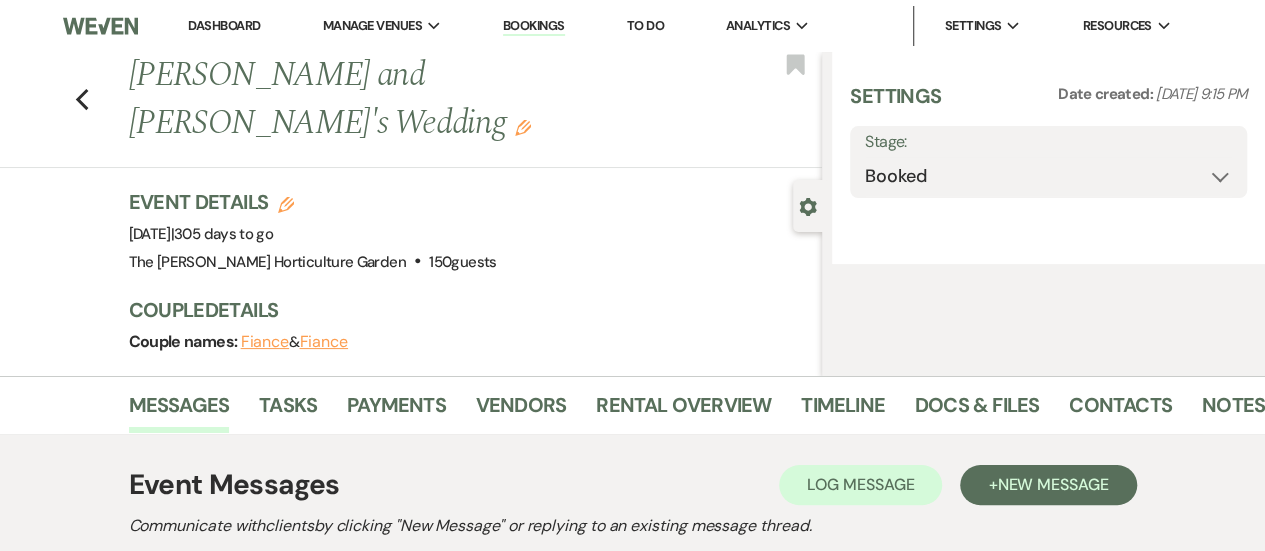 select on "5" 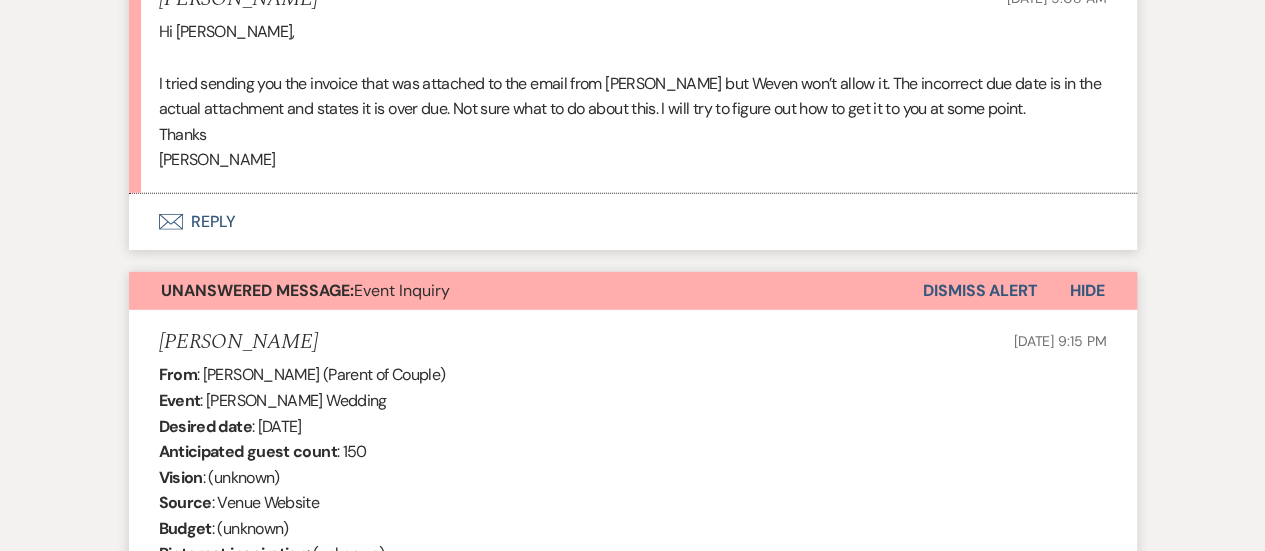 scroll, scrollTop: 3164, scrollLeft: 0, axis: vertical 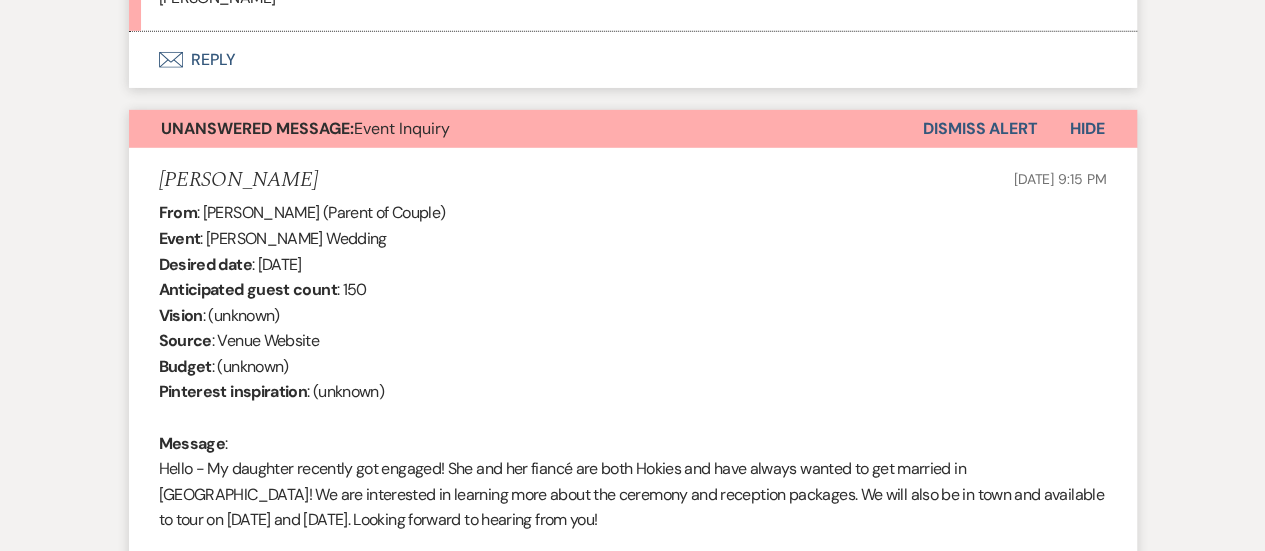 click on "Dismiss Alert" at bounding box center [980, 129] 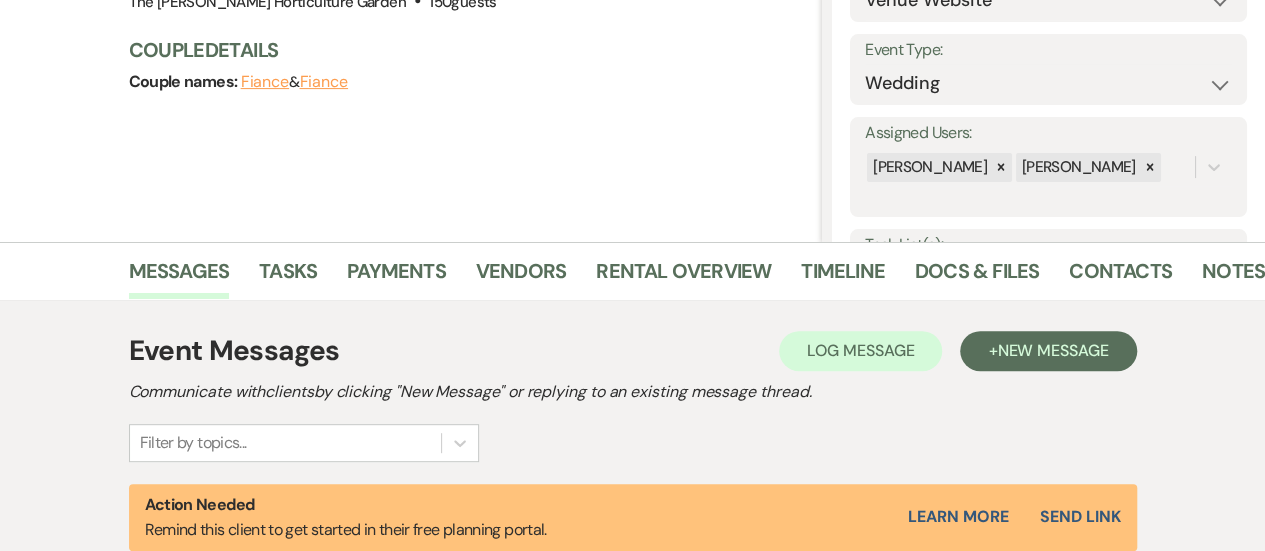 scroll, scrollTop: 0, scrollLeft: 0, axis: both 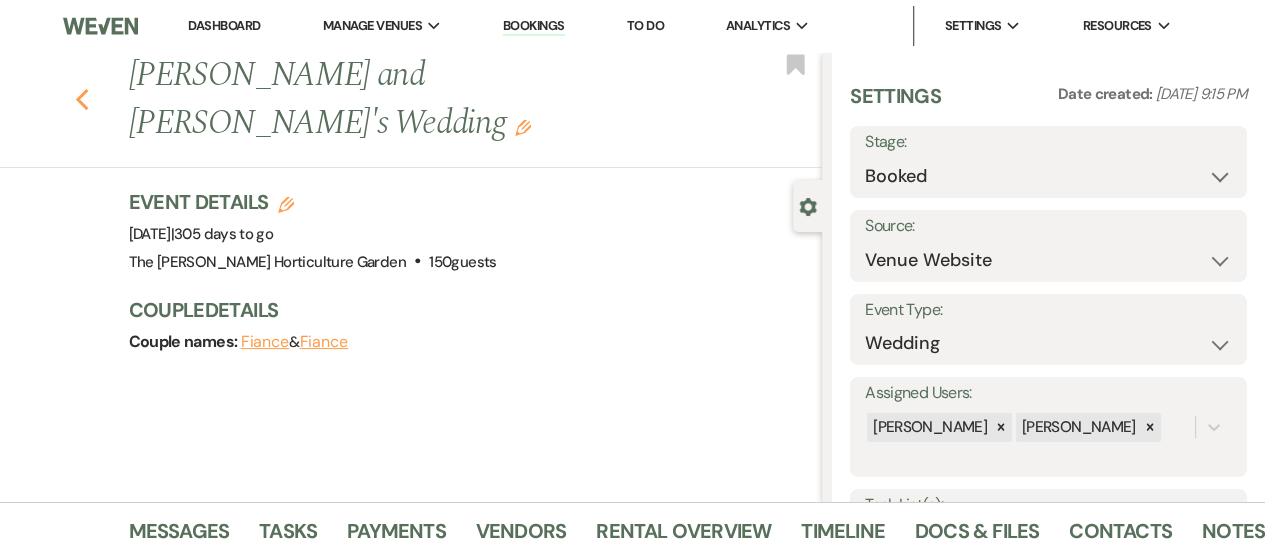 click on "Previous" 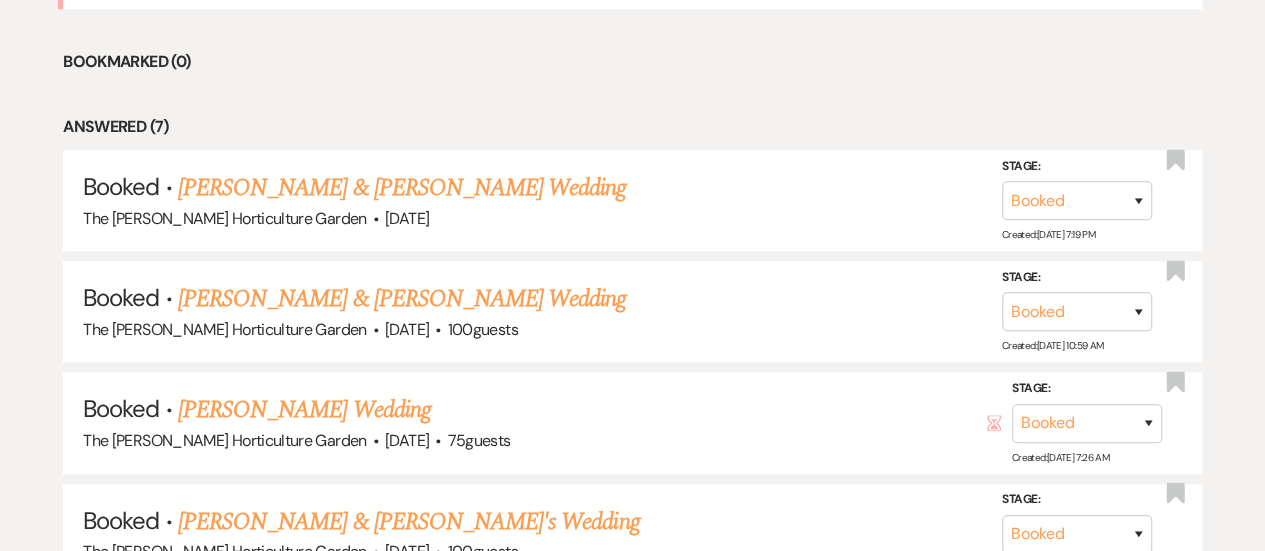 scroll, scrollTop: 975, scrollLeft: 0, axis: vertical 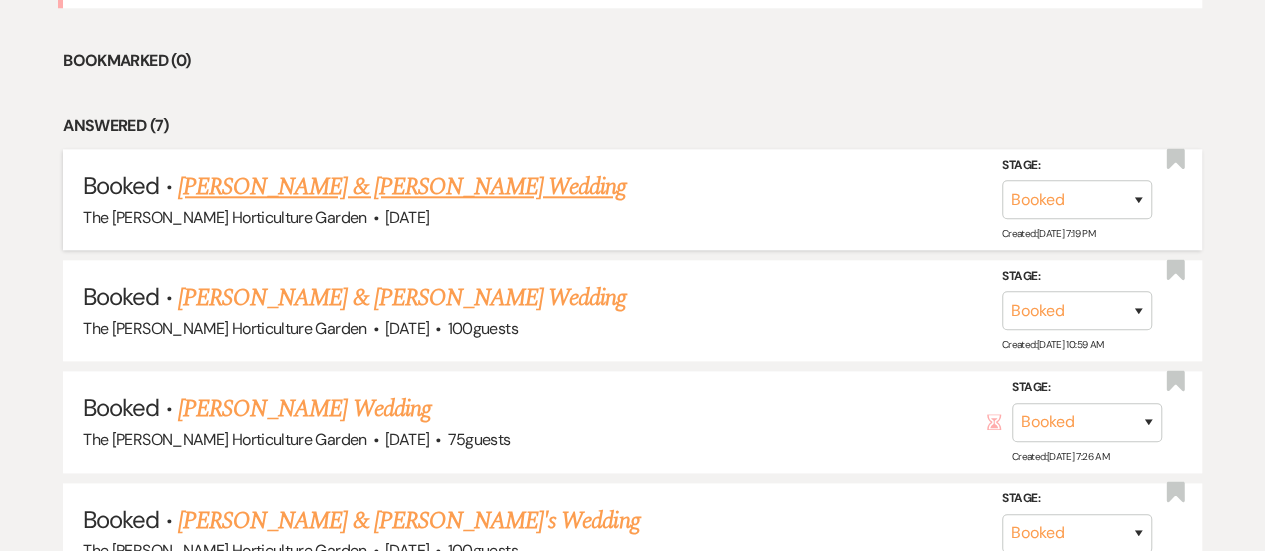 click on "[PERSON_NAME] & [PERSON_NAME] Wedding" at bounding box center [402, 187] 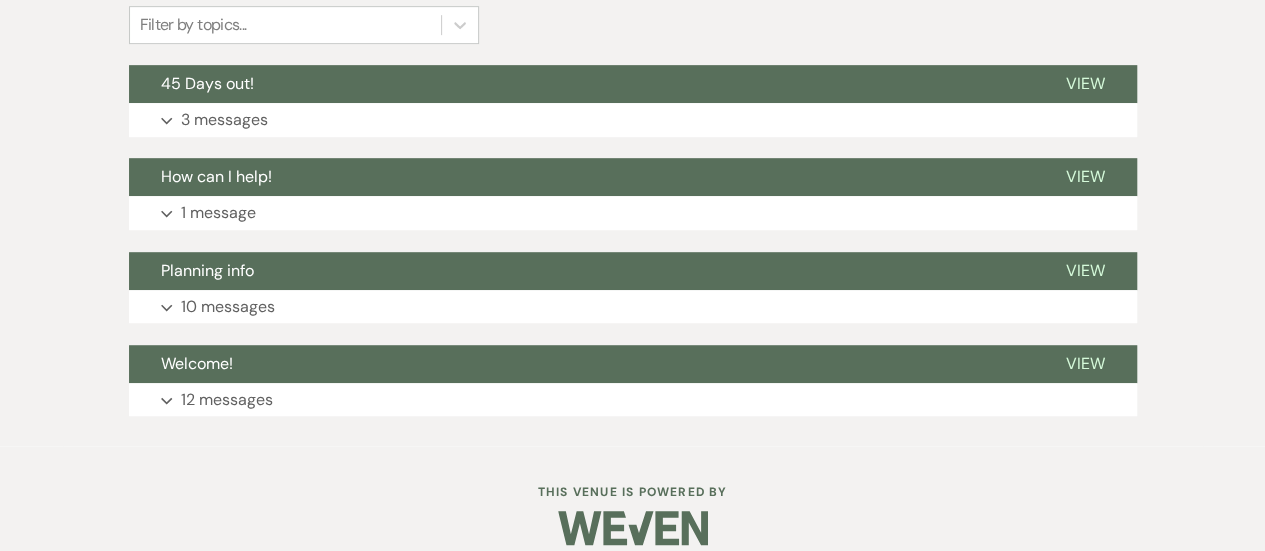 scroll, scrollTop: 506, scrollLeft: 0, axis: vertical 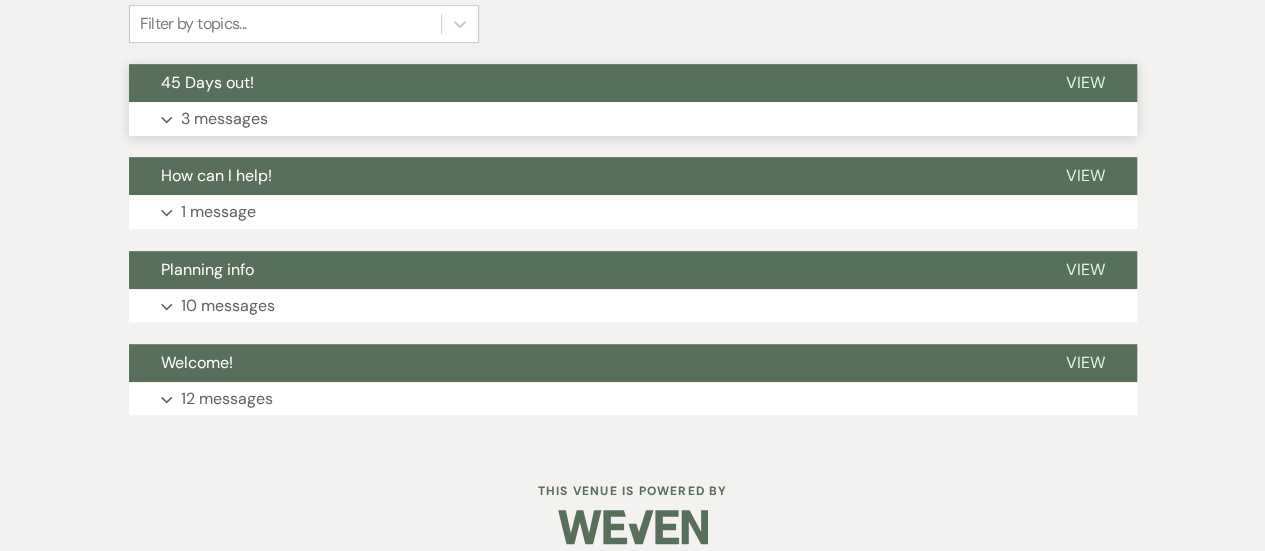 click on "View" at bounding box center [1085, 82] 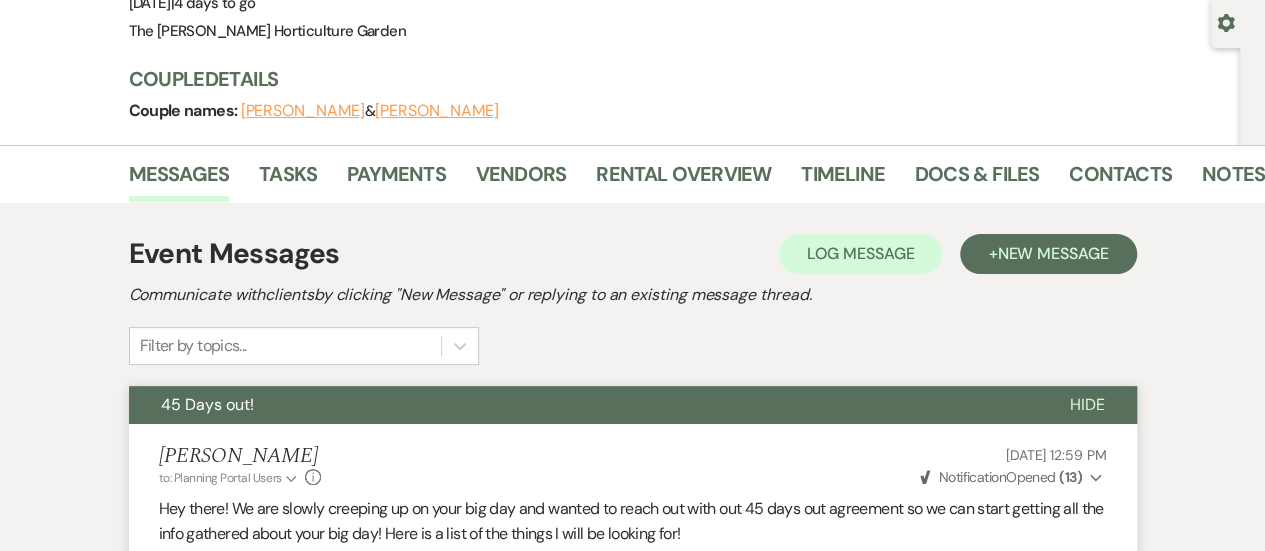 scroll, scrollTop: 168, scrollLeft: 0, axis: vertical 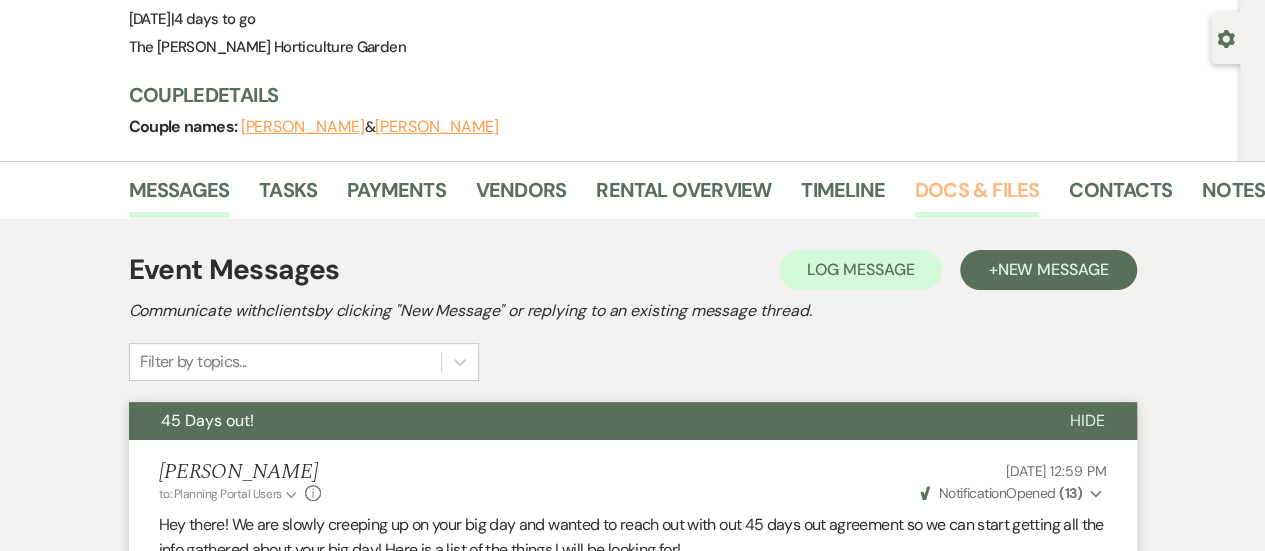 click on "Docs & Files" at bounding box center [977, 196] 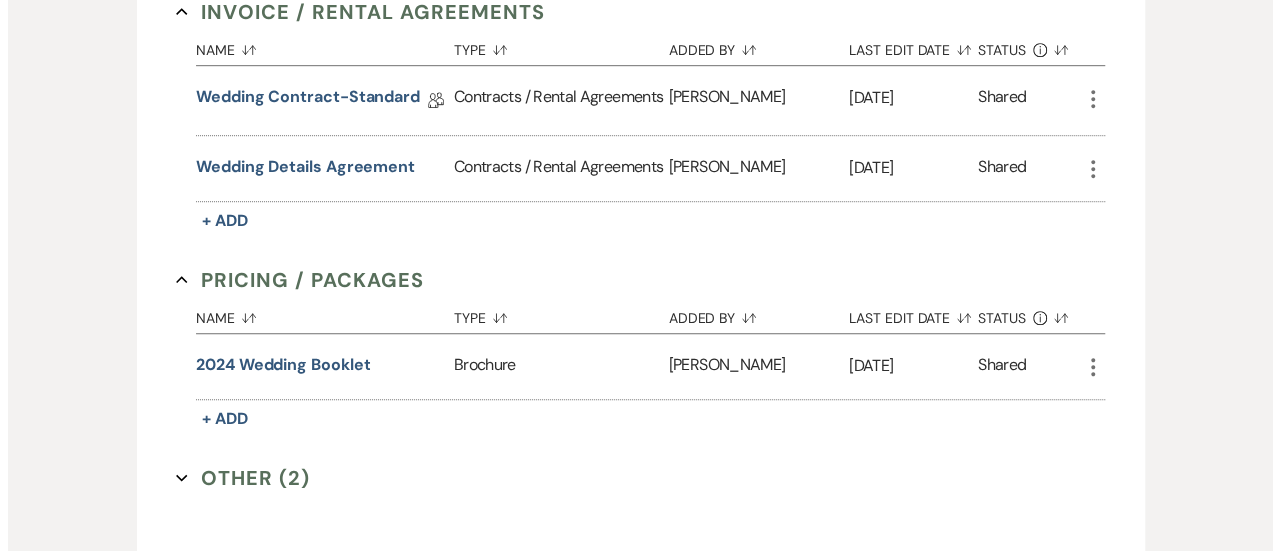 scroll, scrollTop: 584, scrollLeft: 0, axis: vertical 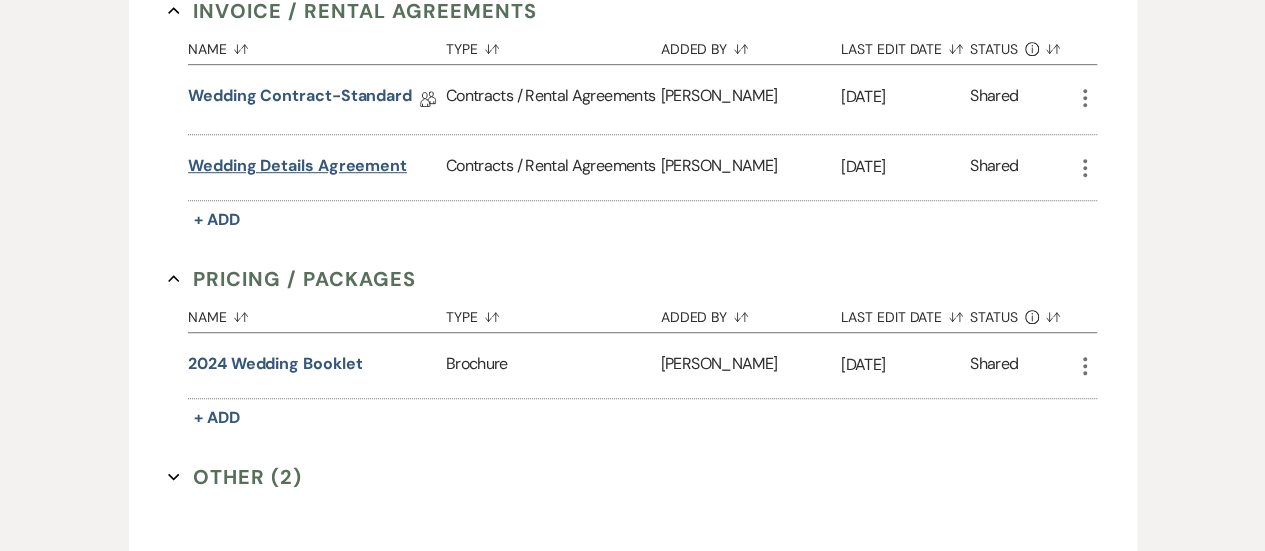click on "Wedding Details Agreement" at bounding box center [297, 166] 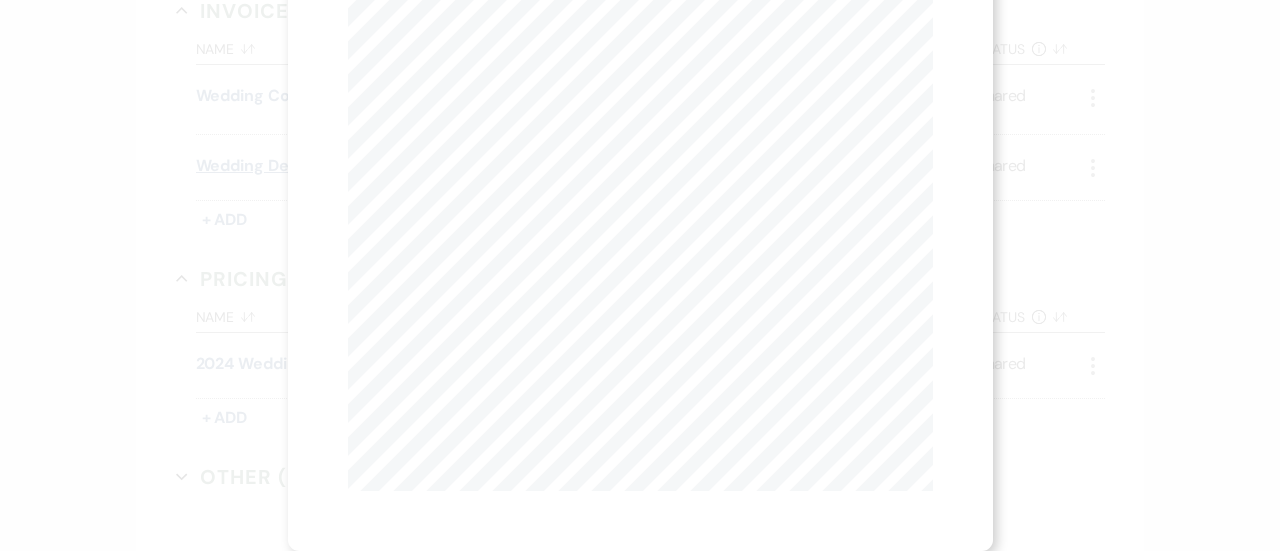scroll, scrollTop: 0, scrollLeft: 0, axis: both 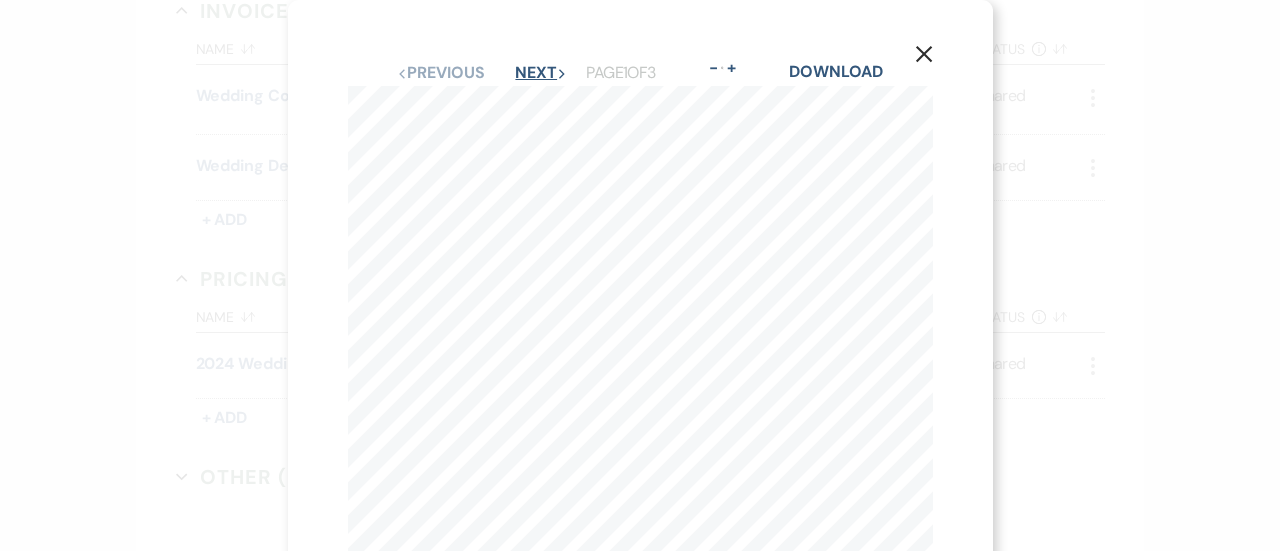 click on "Next  Next" at bounding box center [541, 73] 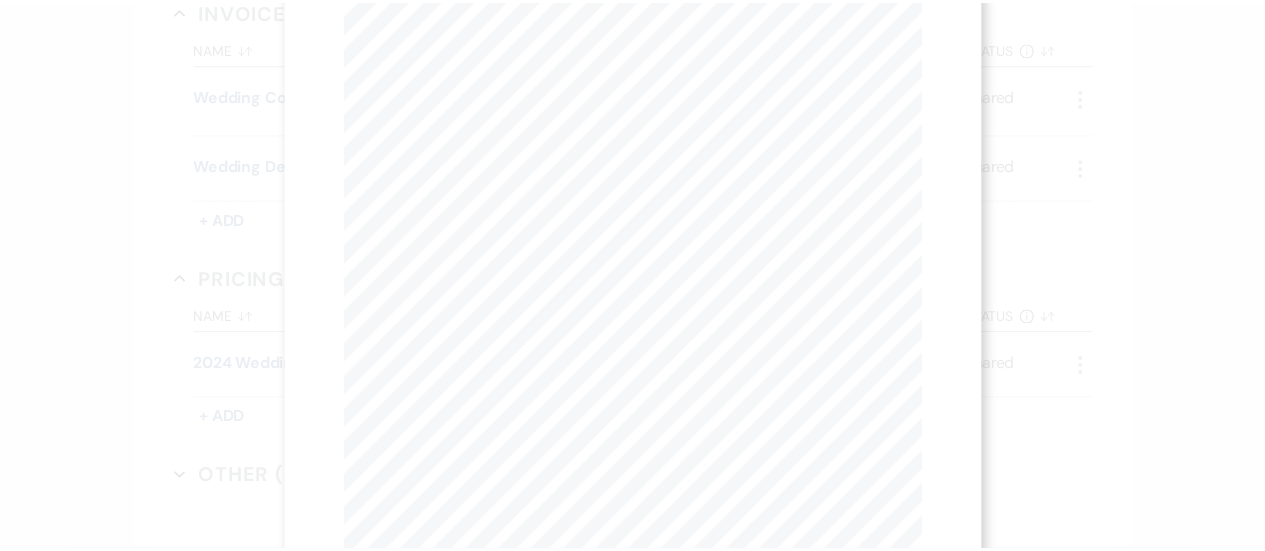 scroll, scrollTop: 0, scrollLeft: 0, axis: both 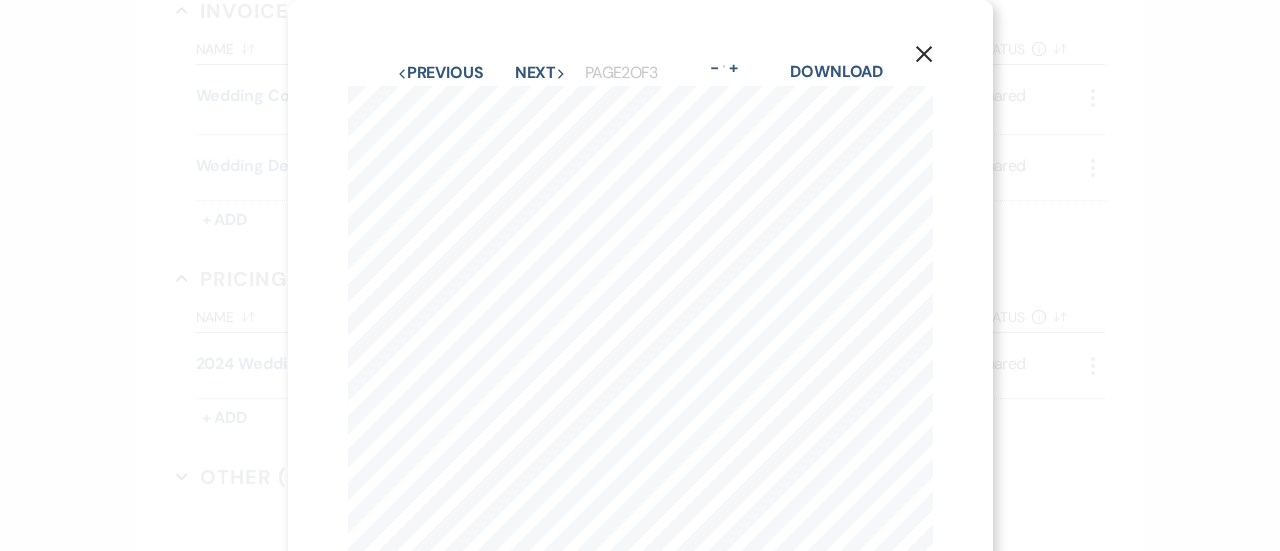 click on "X" 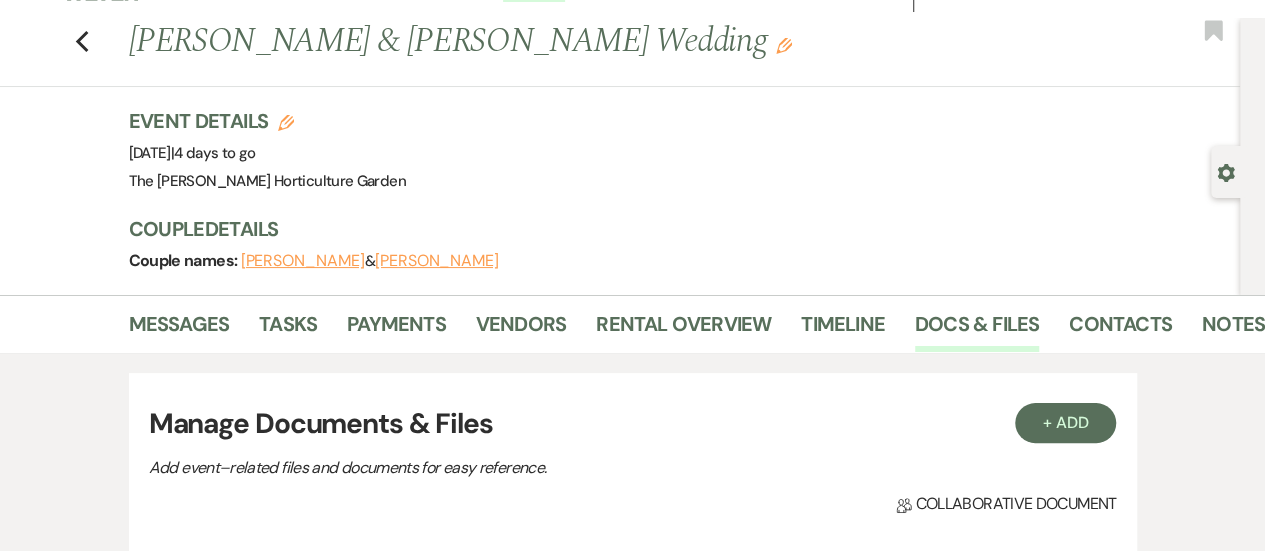 scroll, scrollTop: 0, scrollLeft: 0, axis: both 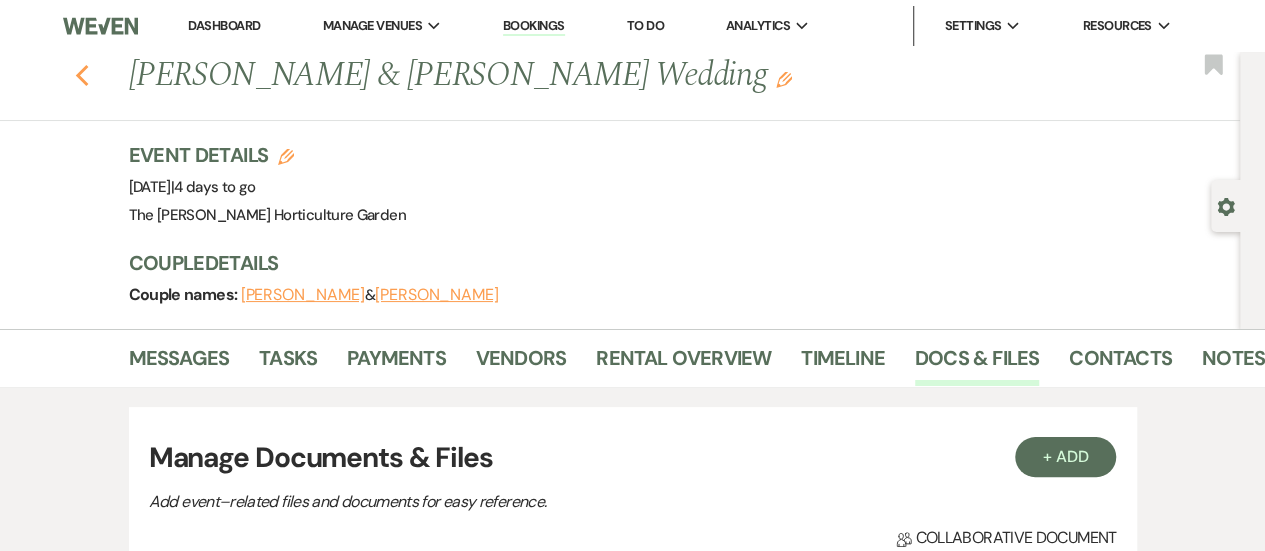 click 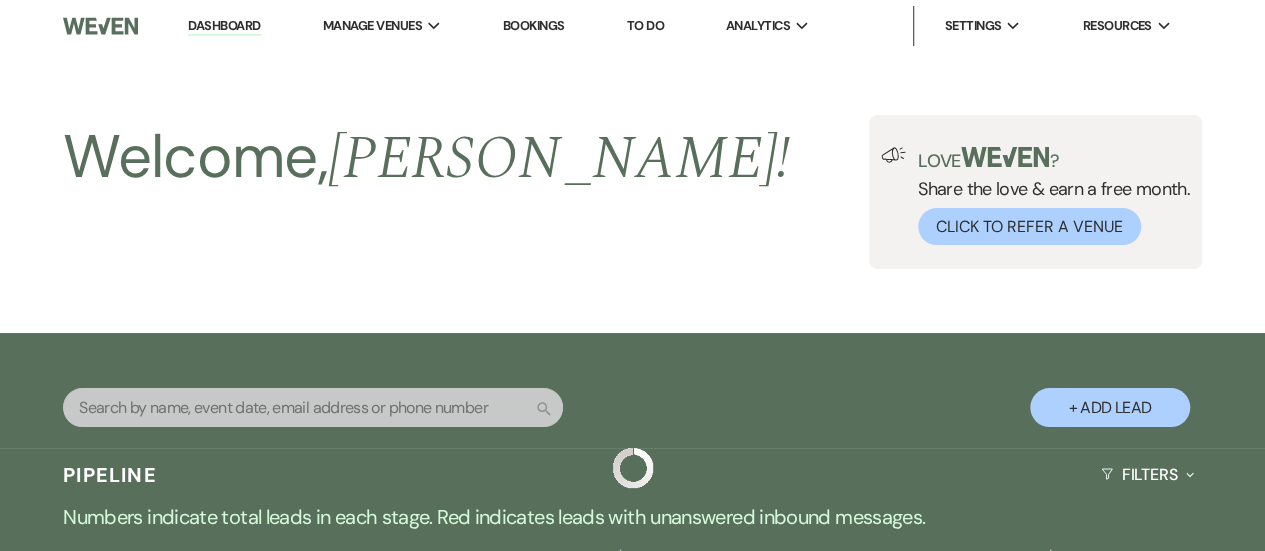 scroll, scrollTop: 975, scrollLeft: 0, axis: vertical 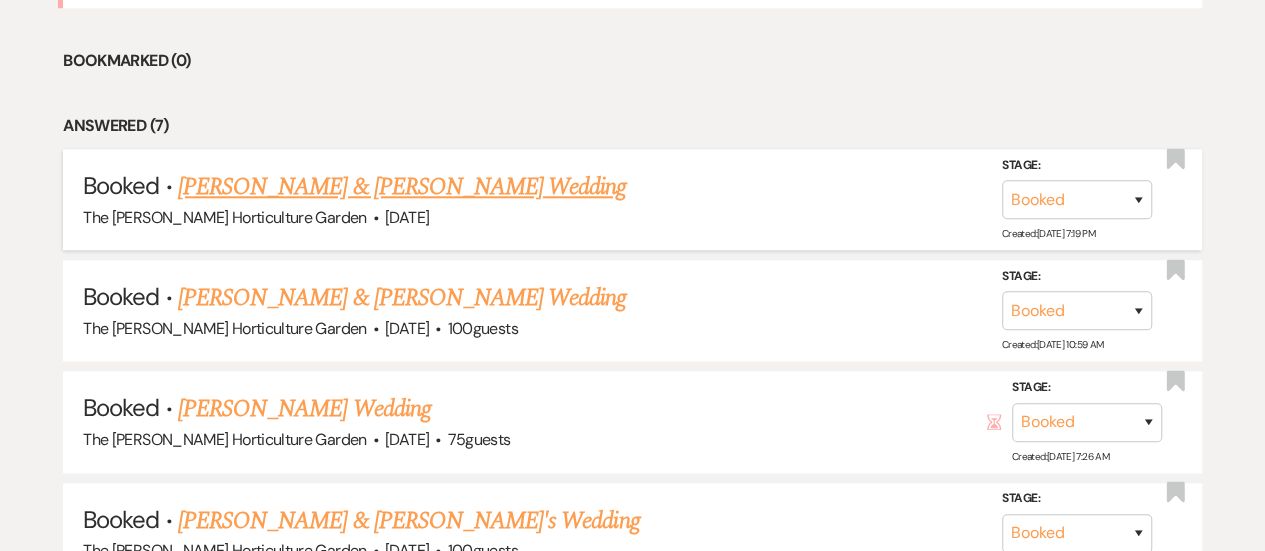 click on "[PERSON_NAME] & [PERSON_NAME] Wedding" at bounding box center (402, 187) 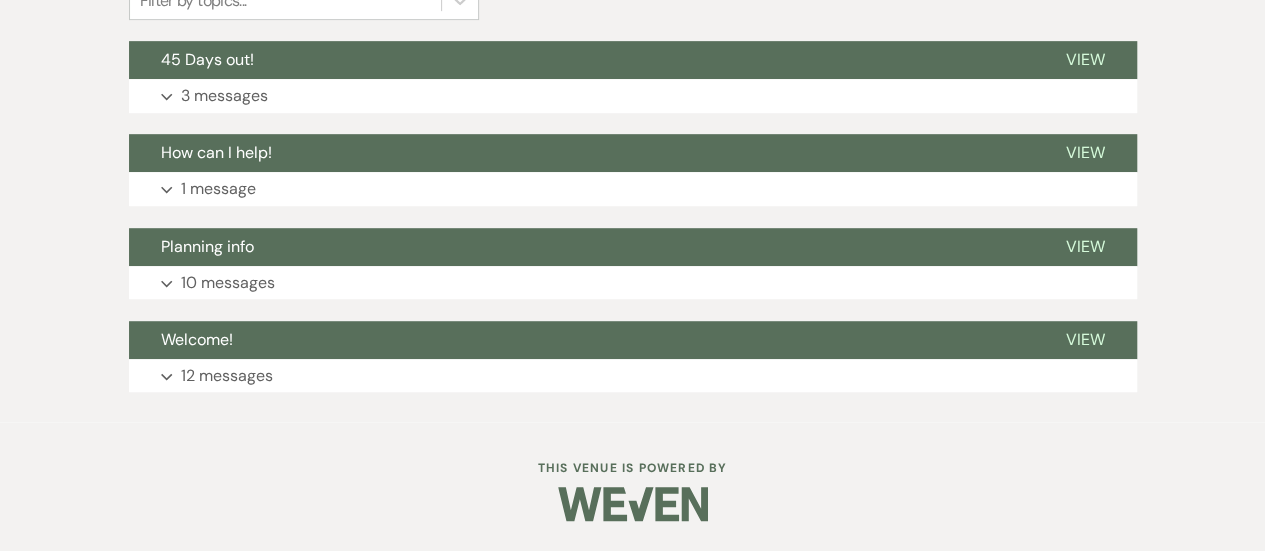 scroll, scrollTop: 528, scrollLeft: 0, axis: vertical 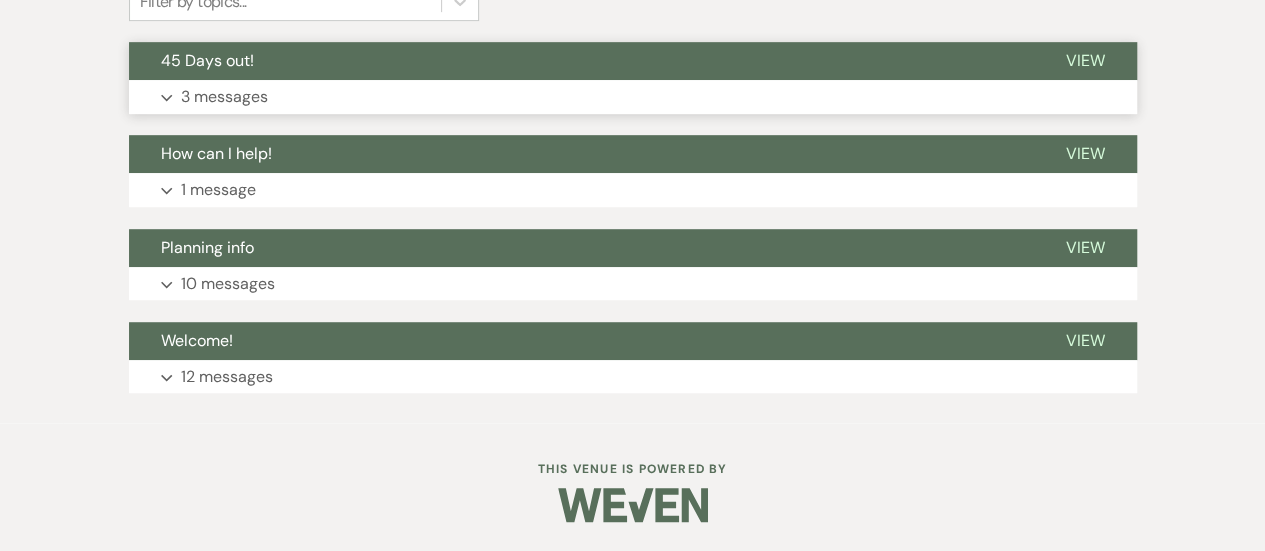 click on "3 messages" at bounding box center [224, 97] 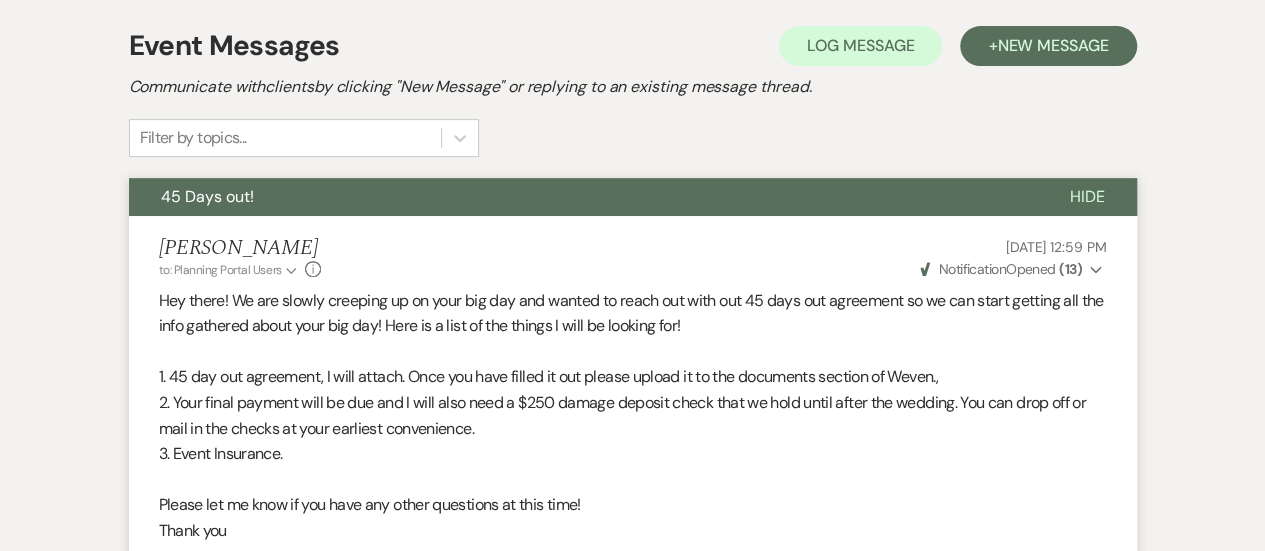 scroll, scrollTop: 11, scrollLeft: 0, axis: vertical 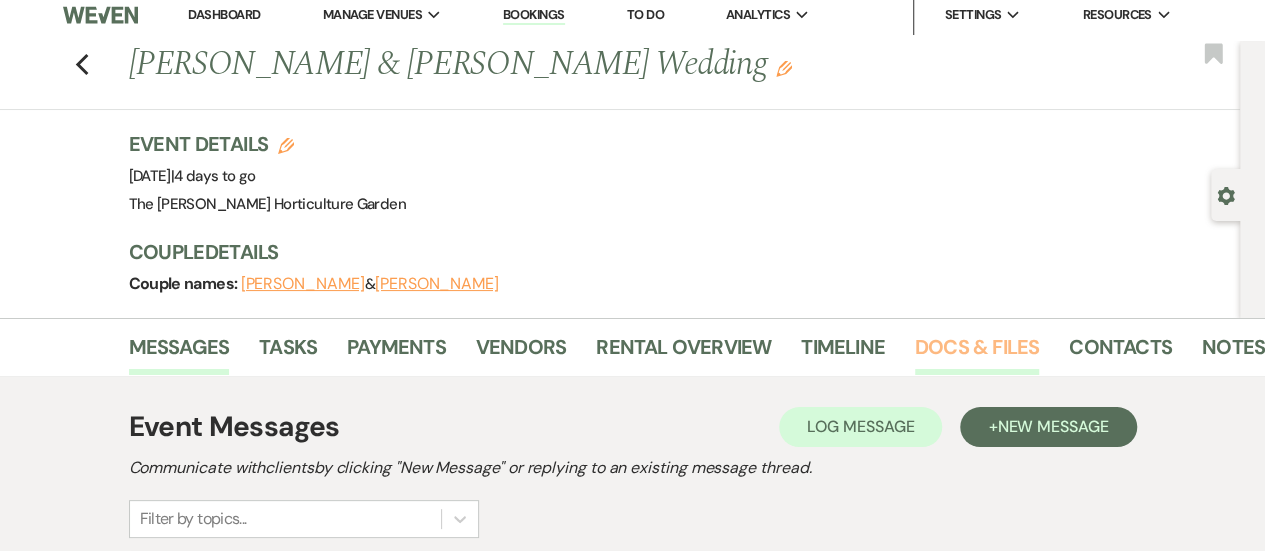 click on "Docs & Files" at bounding box center (977, 353) 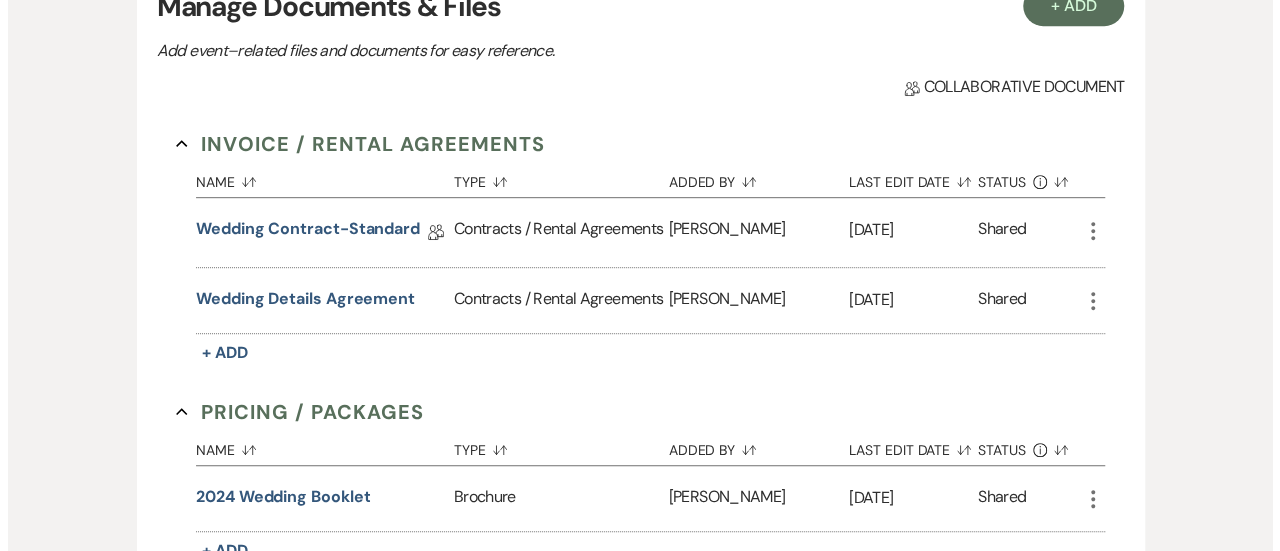 scroll, scrollTop: 509, scrollLeft: 0, axis: vertical 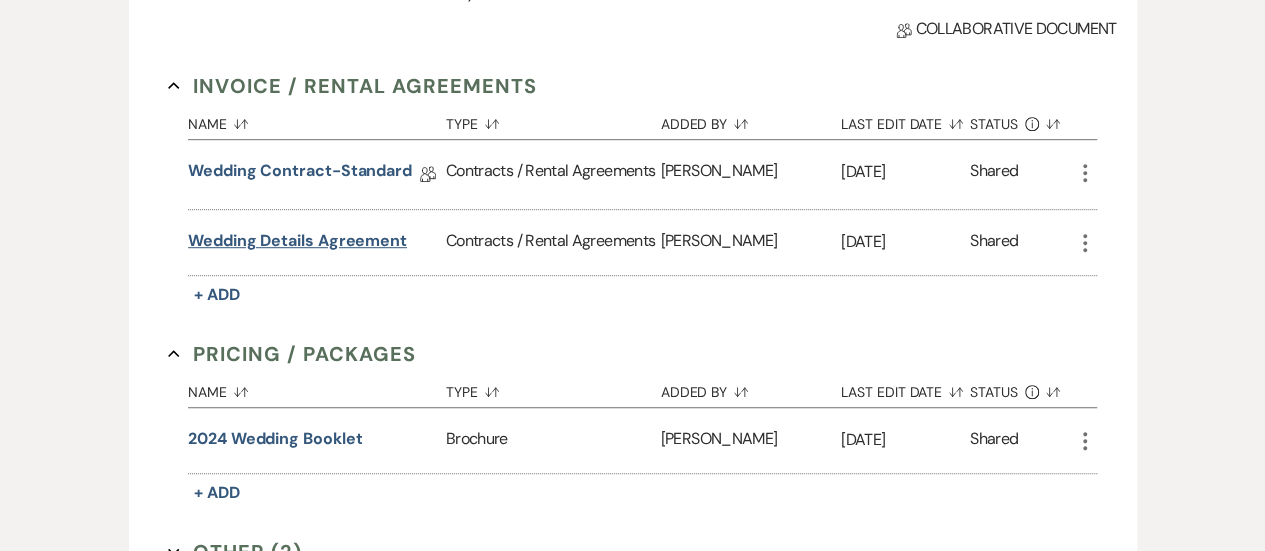 click on "Wedding Details Agreement" at bounding box center [297, 241] 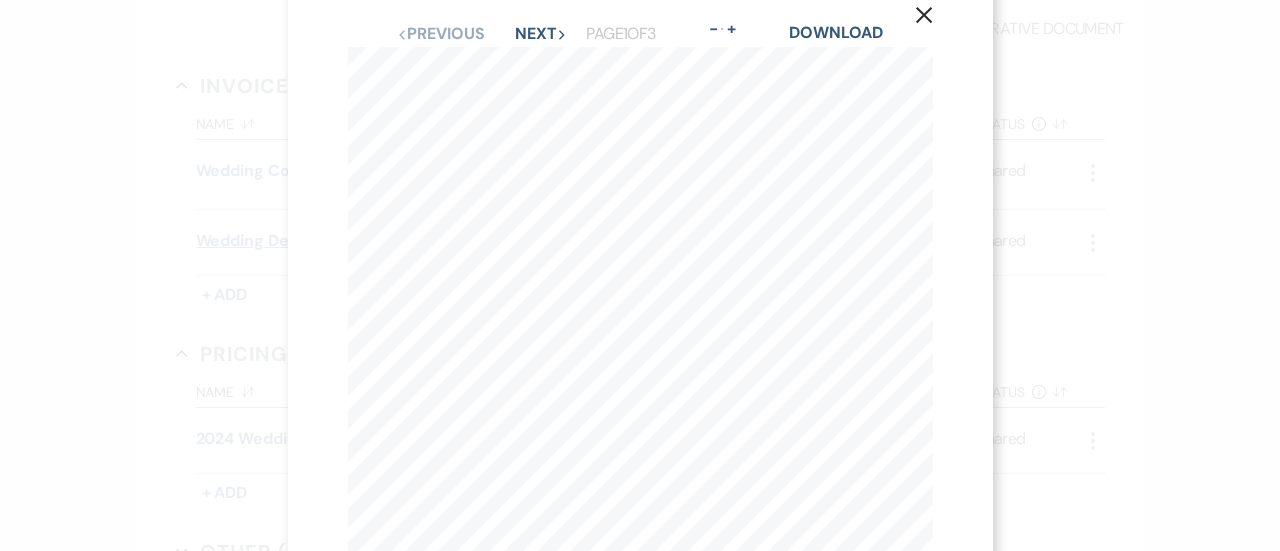 scroll, scrollTop: 38, scrollLeft: 0, axis: vertical 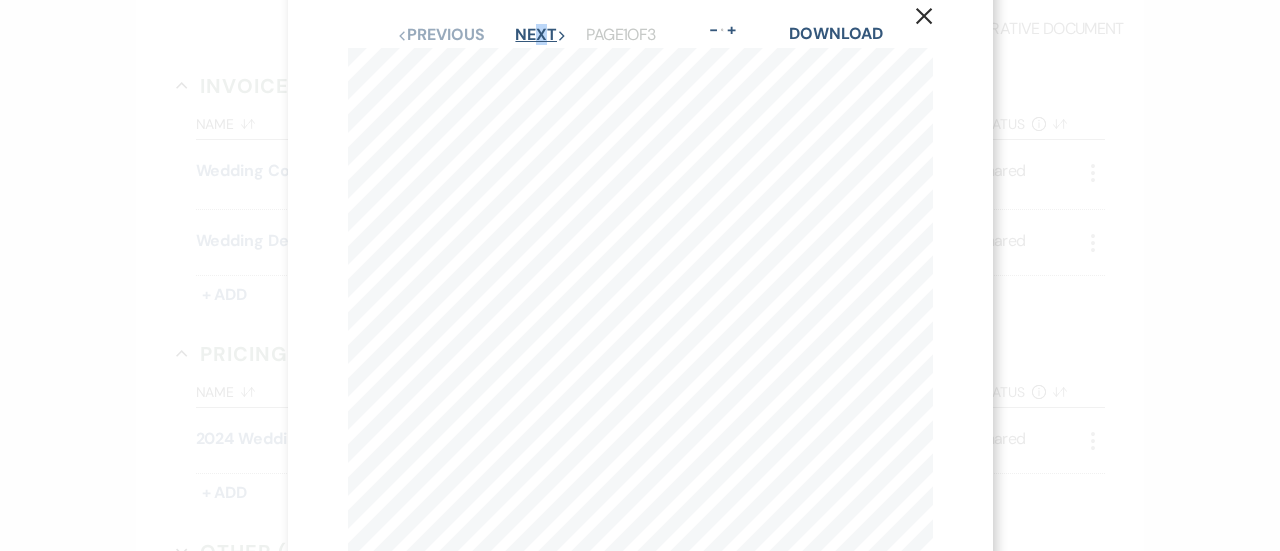 drag, startPoint x: 529, startPoint y: 19, endPoint x: 534, endPoint y: 41, distance: 22.561028 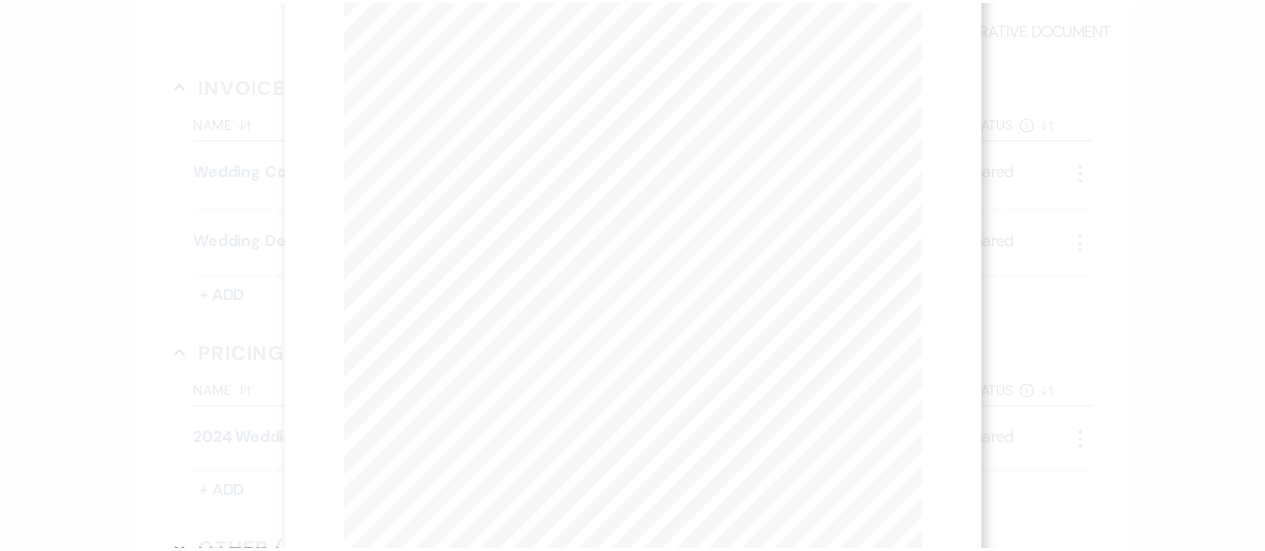 scroll, scrollTop: 0, scrollLeft: 0, axis: both 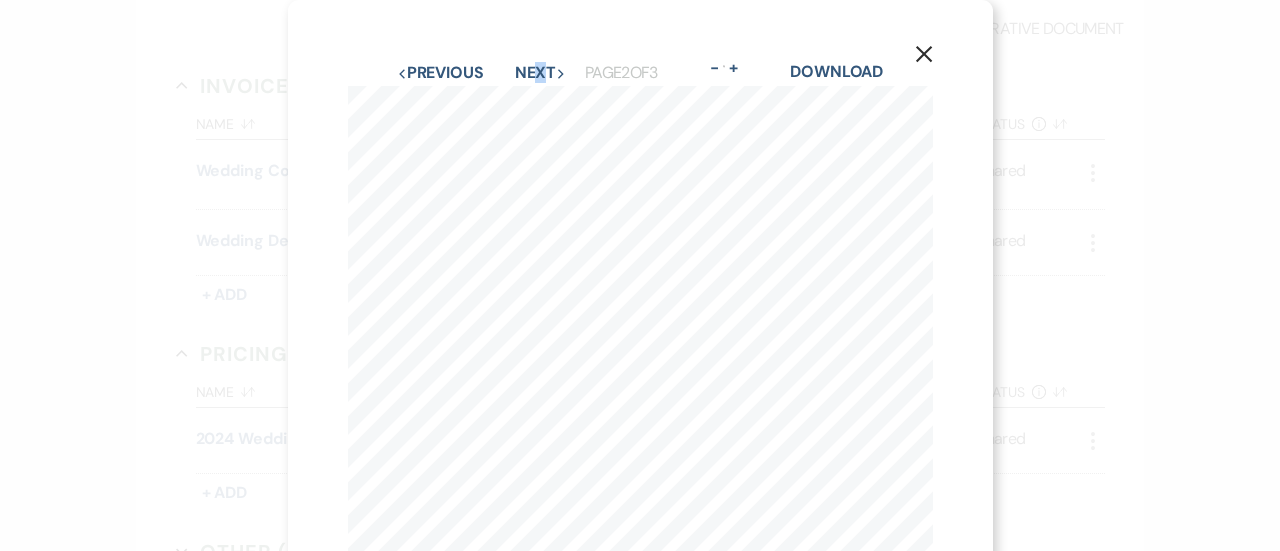 click 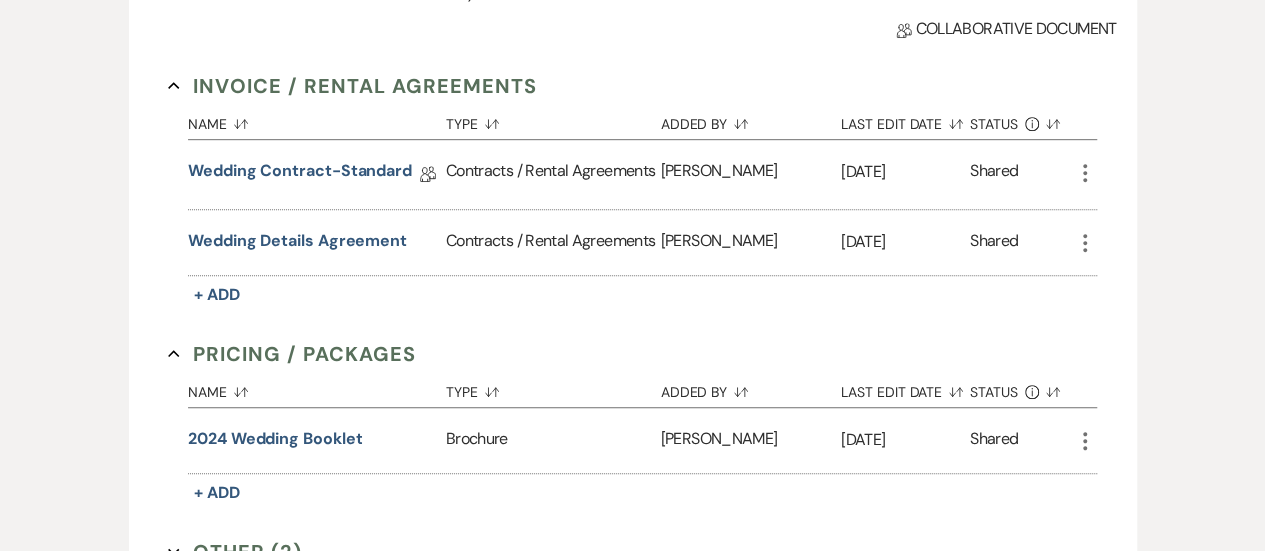 scroll, scrollTop: 0, scrollLeft: 0, axis: both 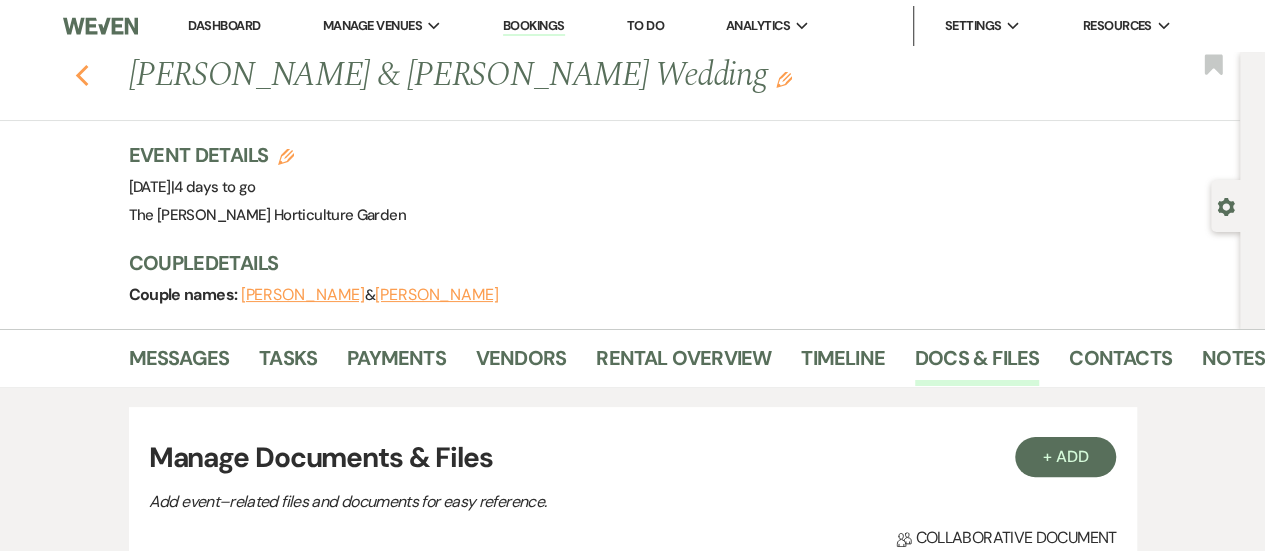 click on "Previous" 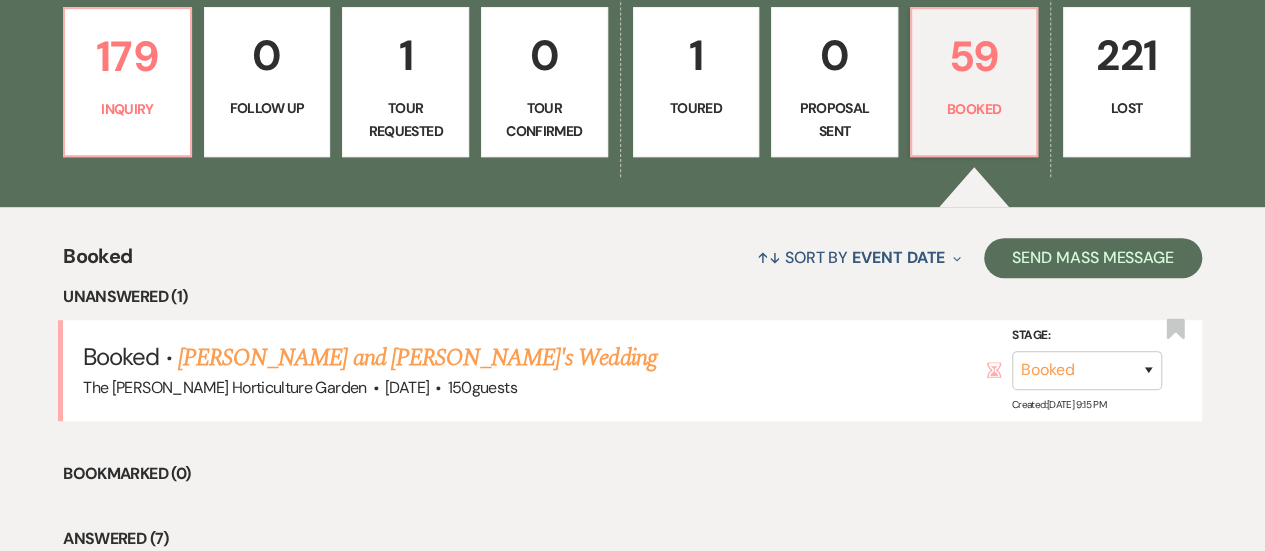 scroll, scrollTop: 521, scrollLeft: 0, axis: vertical 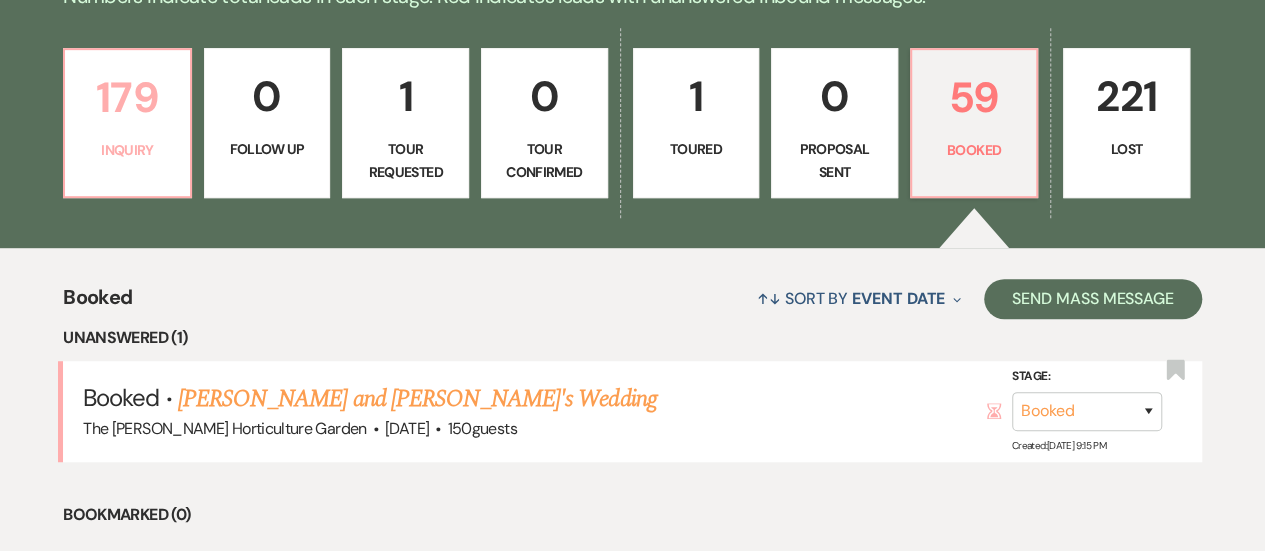 click on "179 Inquiry" at bounding box center (127, 123) 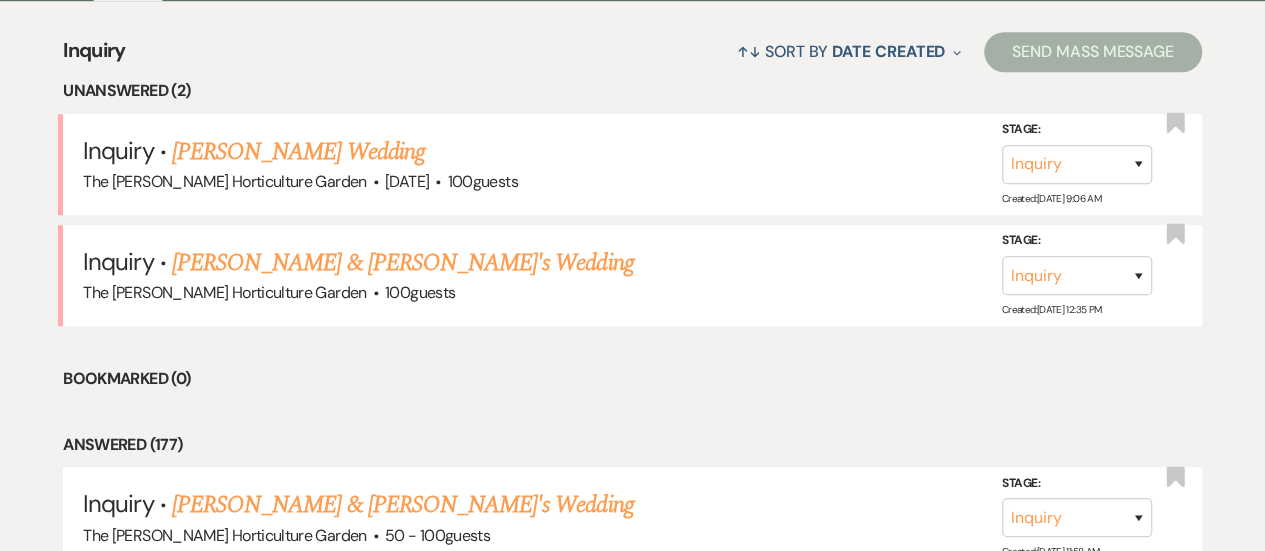 scroll, scrollTop: 769, scrollLeft: 0, axis: vertical 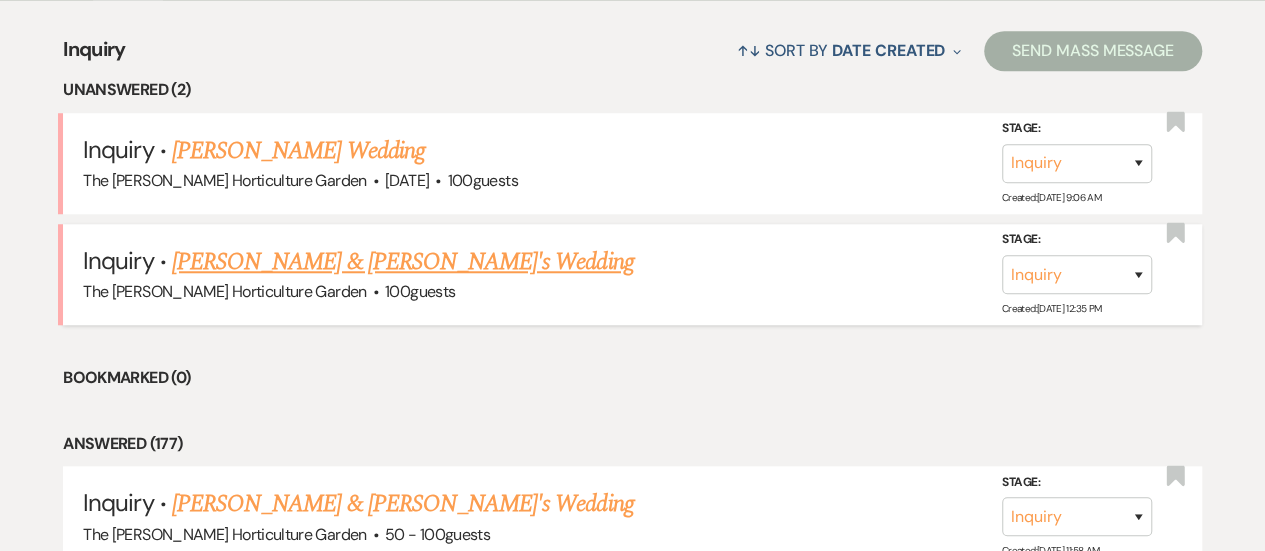 click on "Terri Brancewicz & Fiance's Wedding" at bounding box center (403, 262) 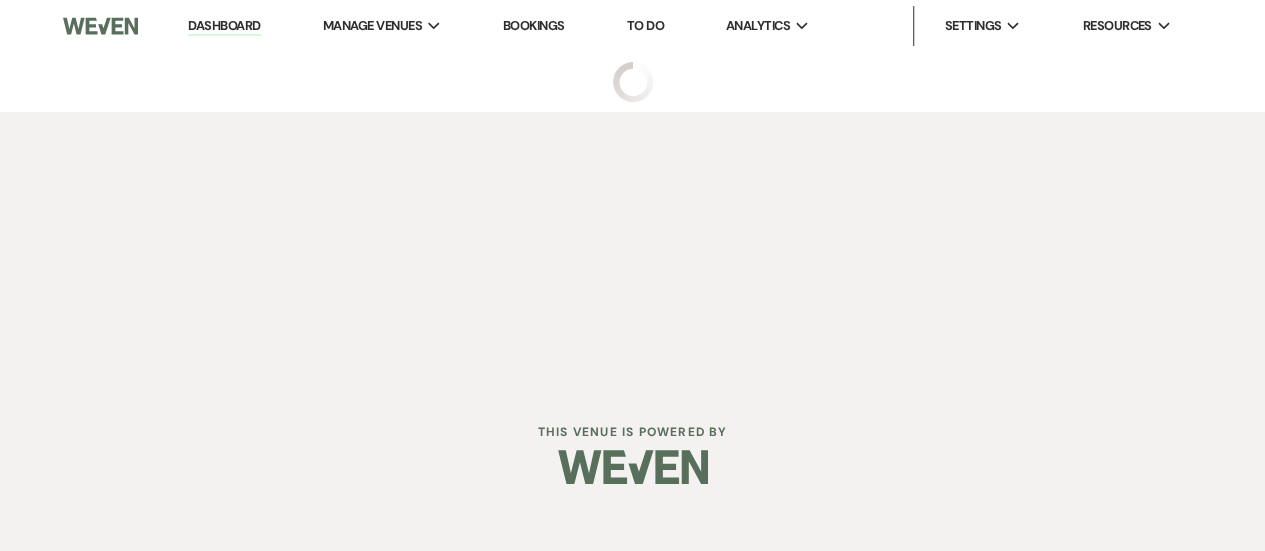 scroll, scrollTop: 0, scrollLeft: 0, axis: both 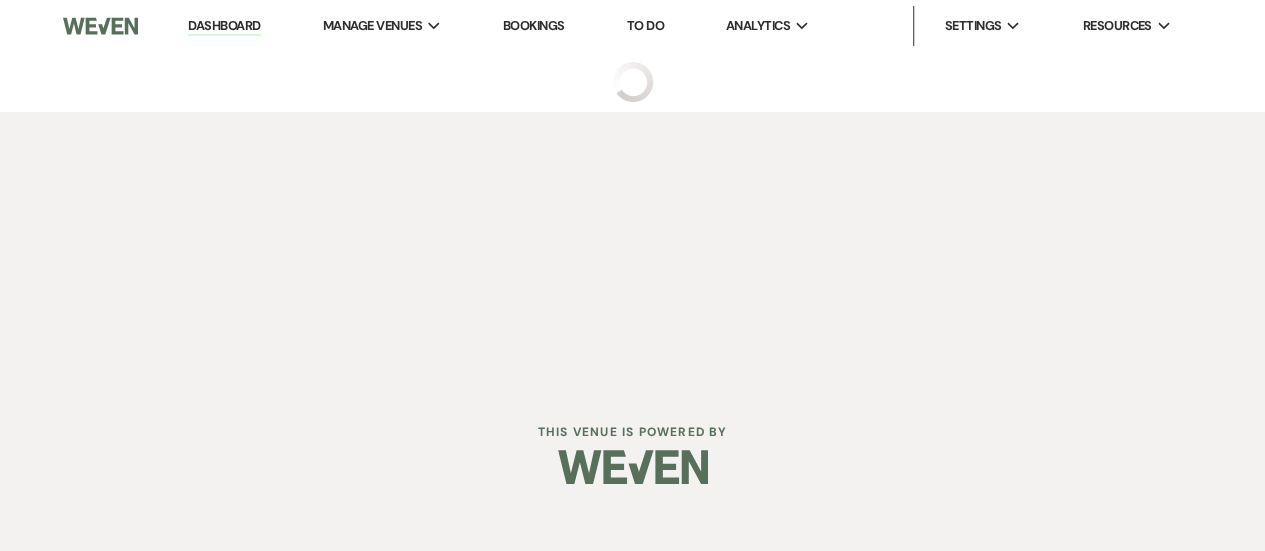select on "5" 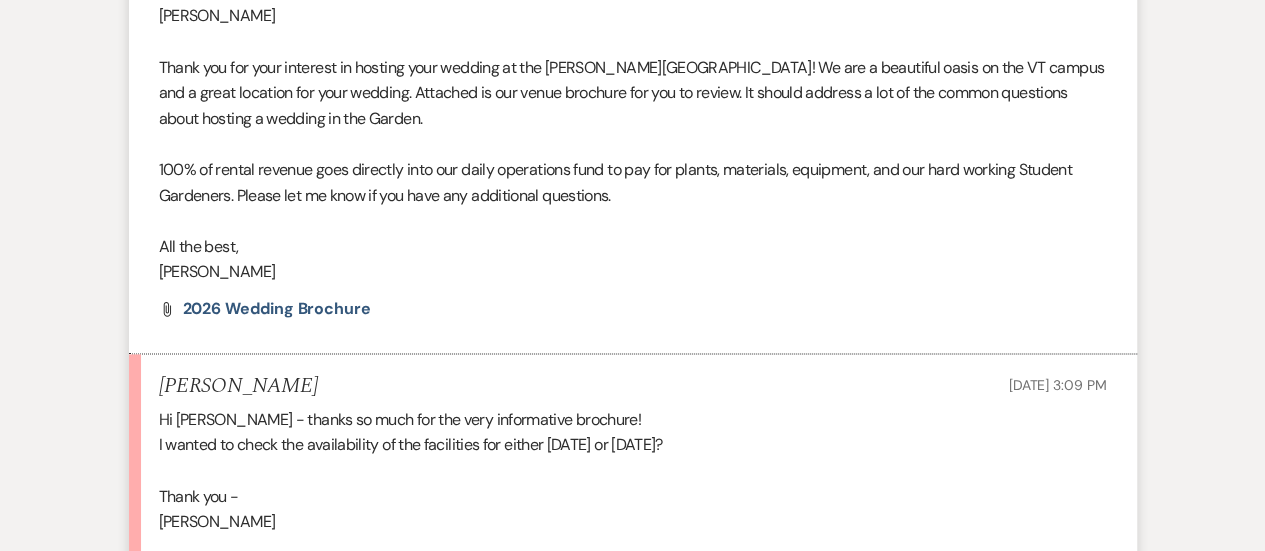 scroll, scrollTop: 1473, scrollLeft: 0, axis: vertical 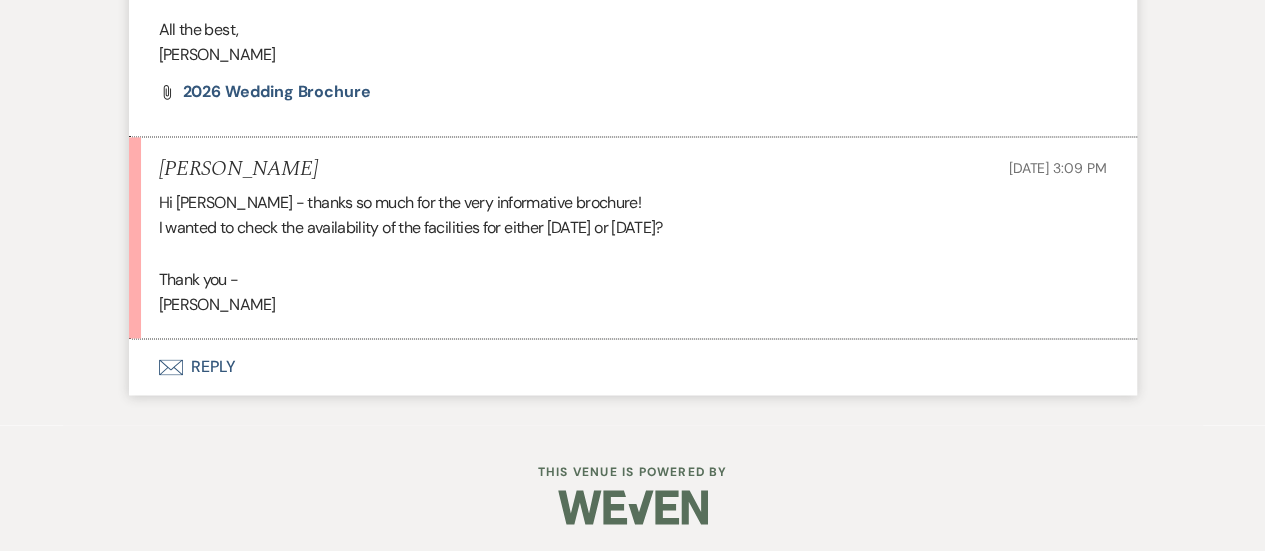 click on "Envelope Reply" at bounding box center (633, 367) 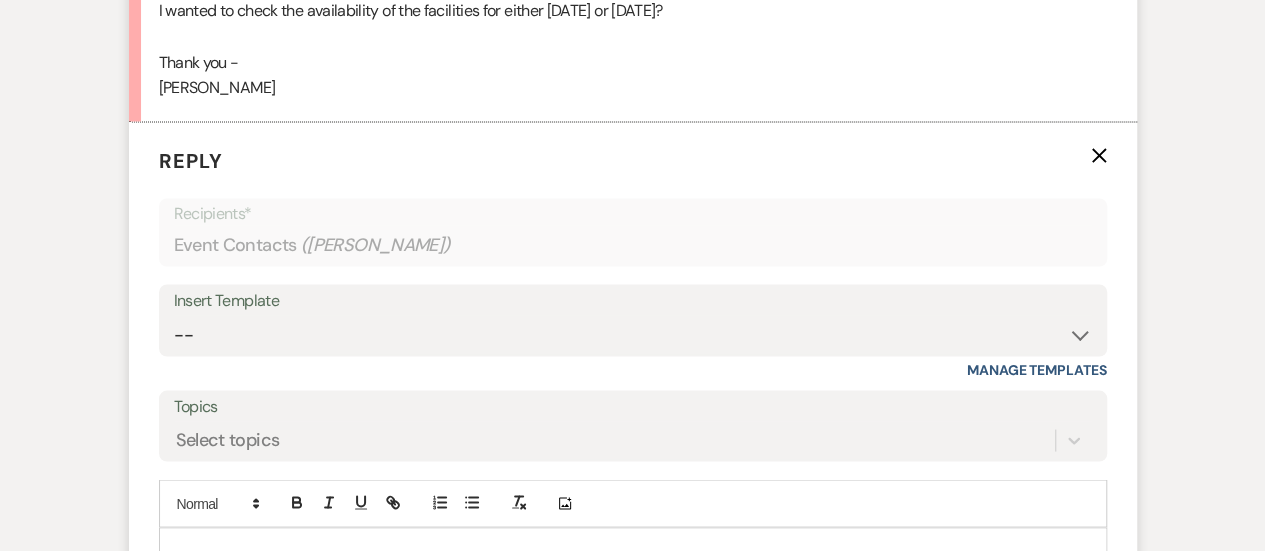 scroll, scrollTop: 1741, scrollLeft: 0, axis: vertical 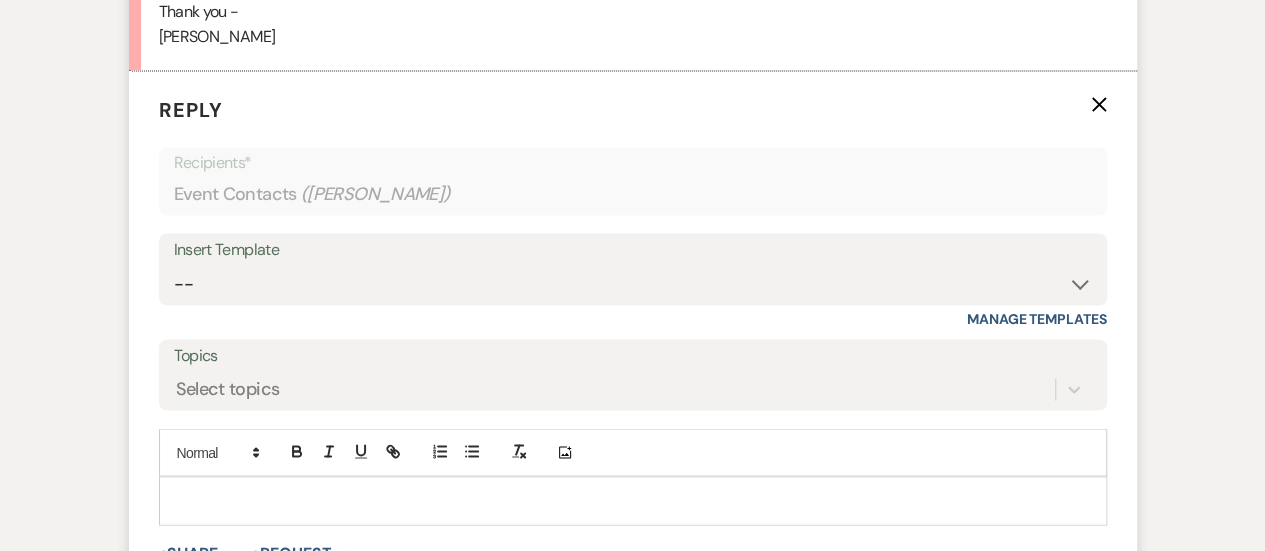 click at bounding box center [633, 500] 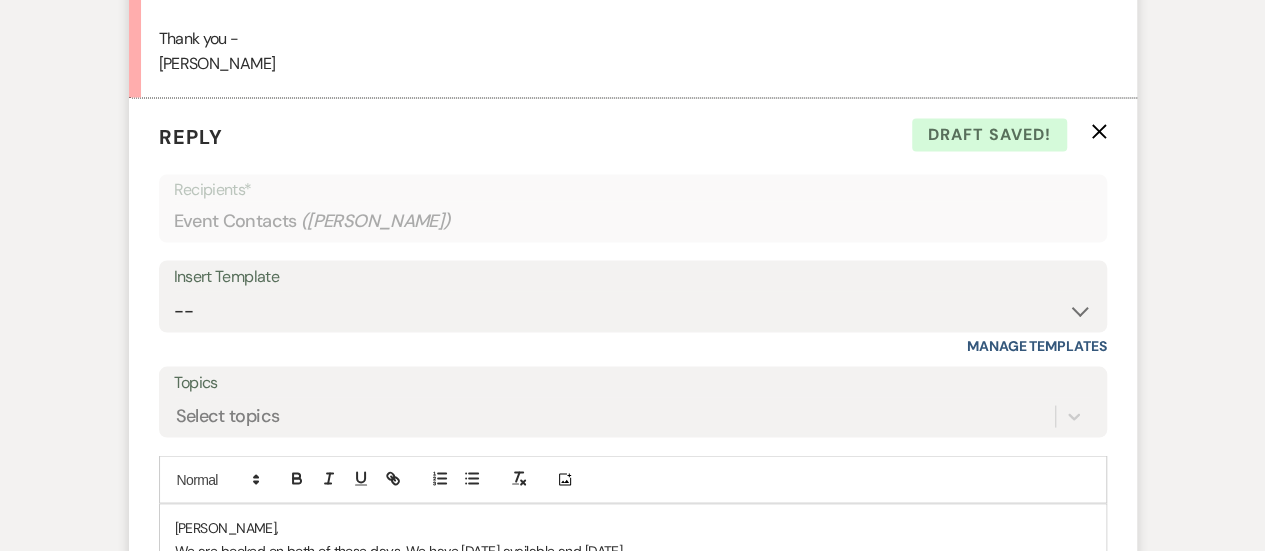 scroll, scrollTop: 2054, scrollLeft: 0, axis: vertical 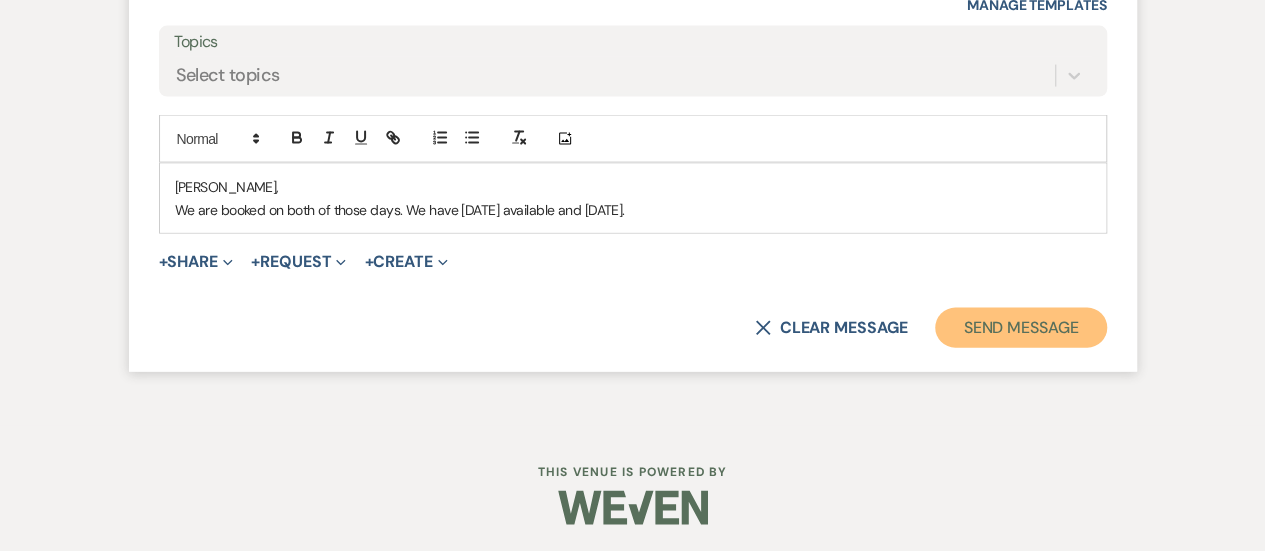 click on "Send Message" at bounding box center [1020, 328] 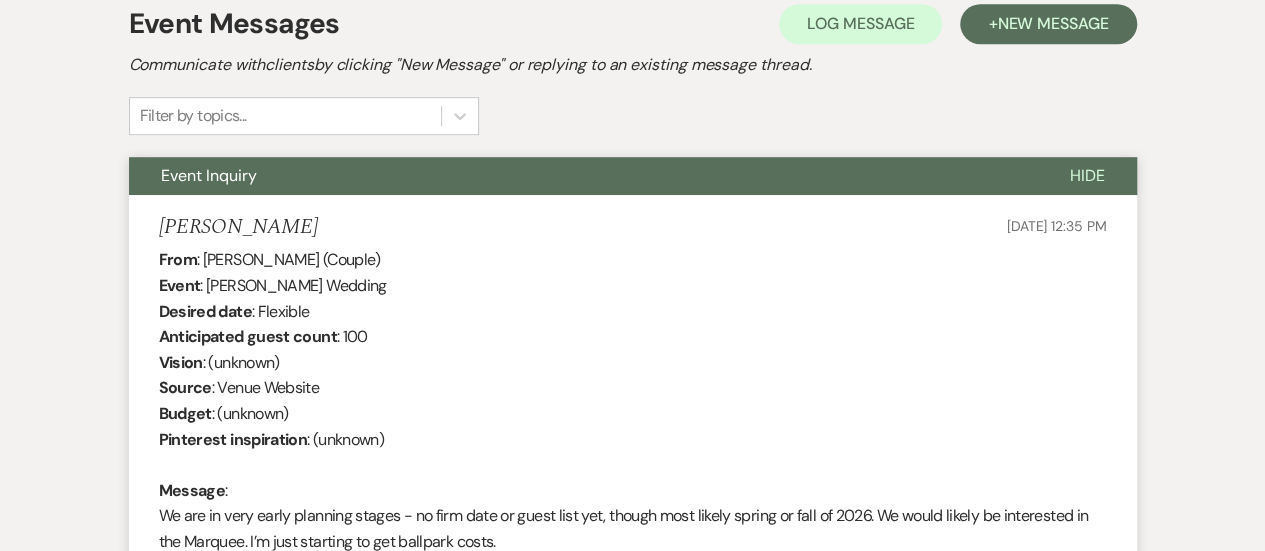 scroll, scrollTop: 0, scrollLeft: 0, axis: both 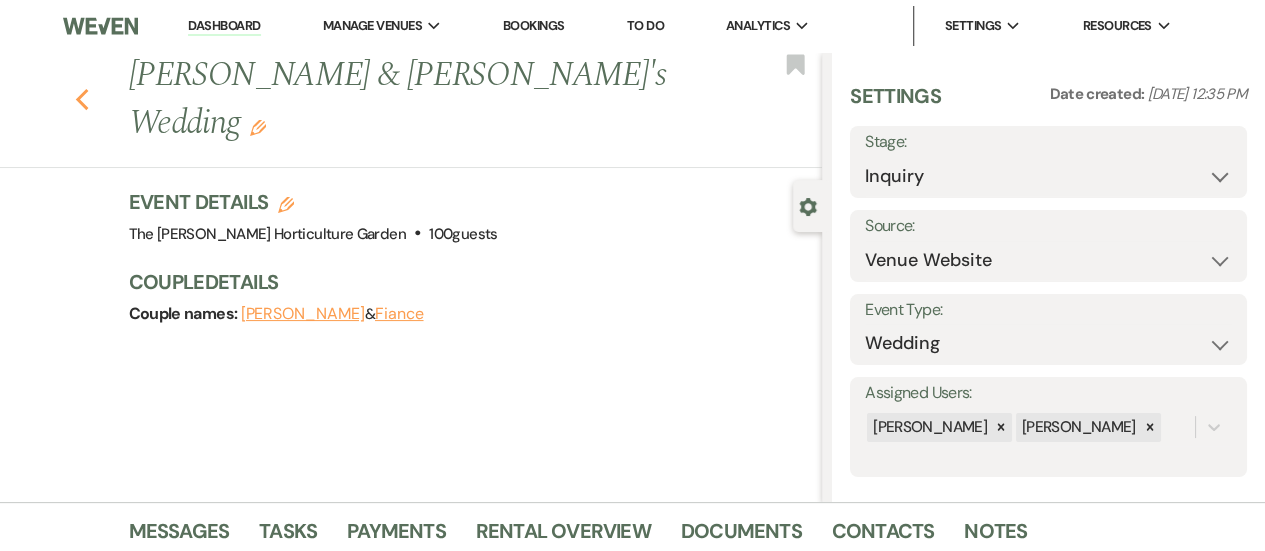 click on "Previous" 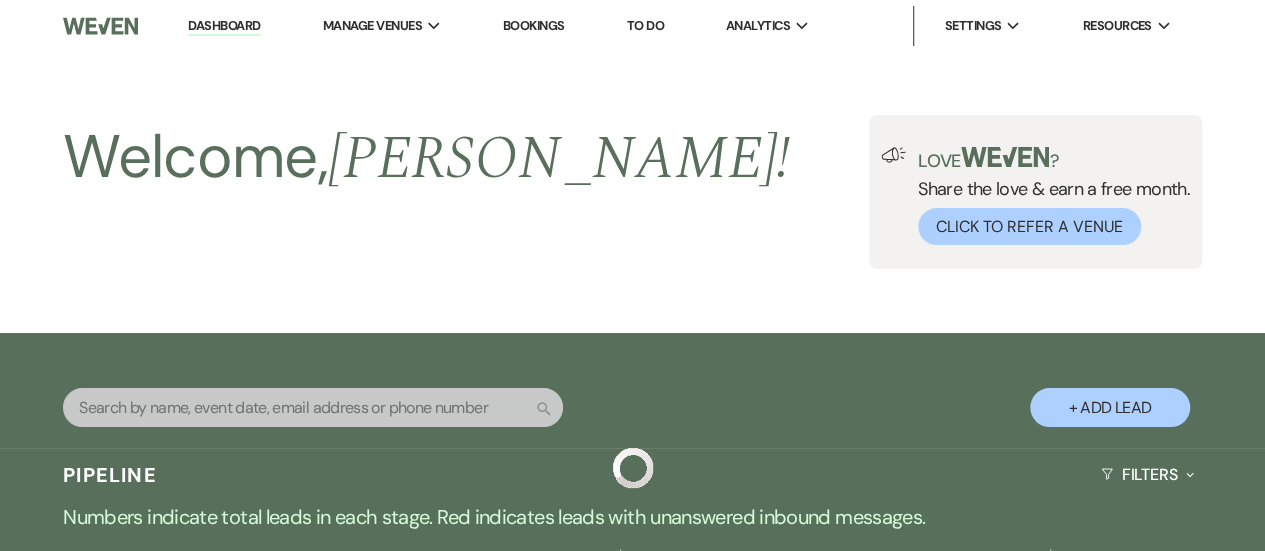 scroll, scrollTop: 769, scrollLeft: 0, axis: vertical 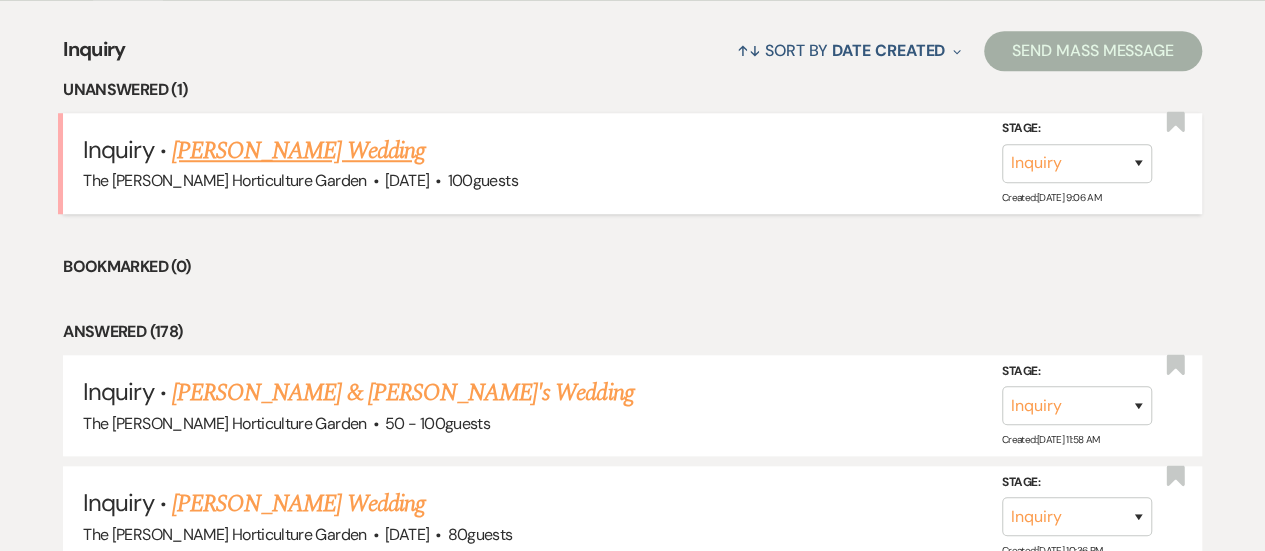 click on "Melissa Wyers's Wedding" at bounding box center (298, 151) 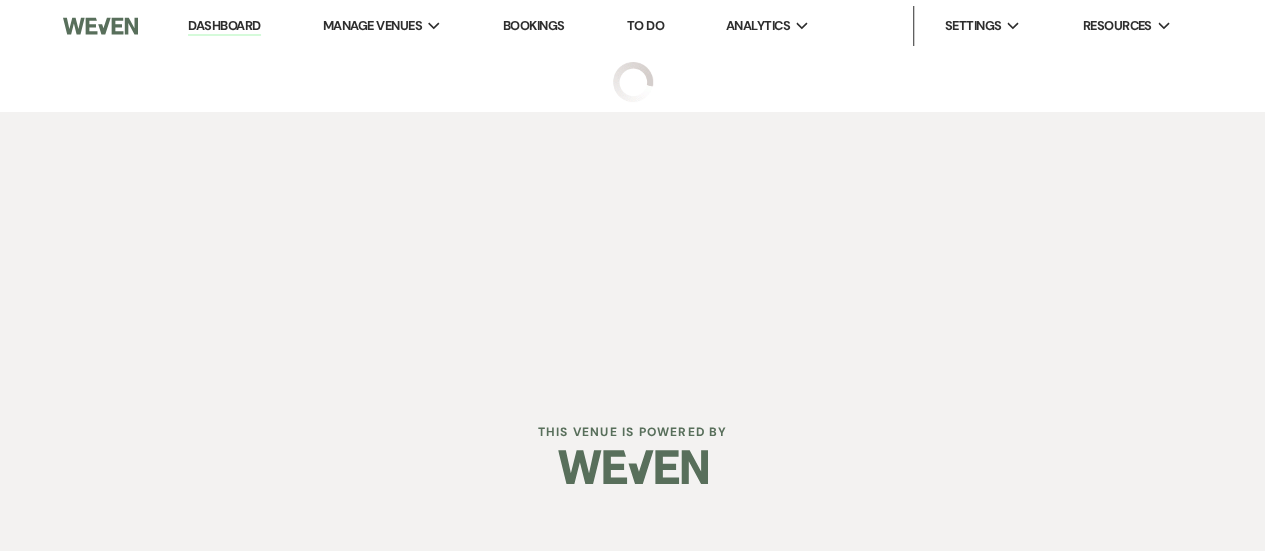 select on "1" 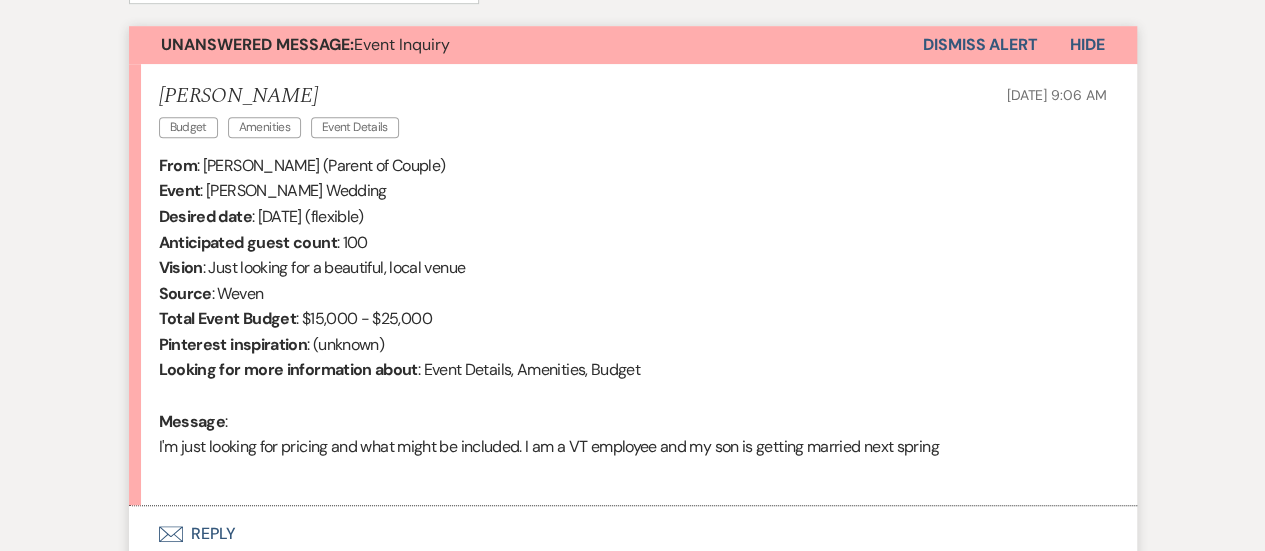 scroll, scrollTop: 886, scrollLeft: 0, axis: vertical 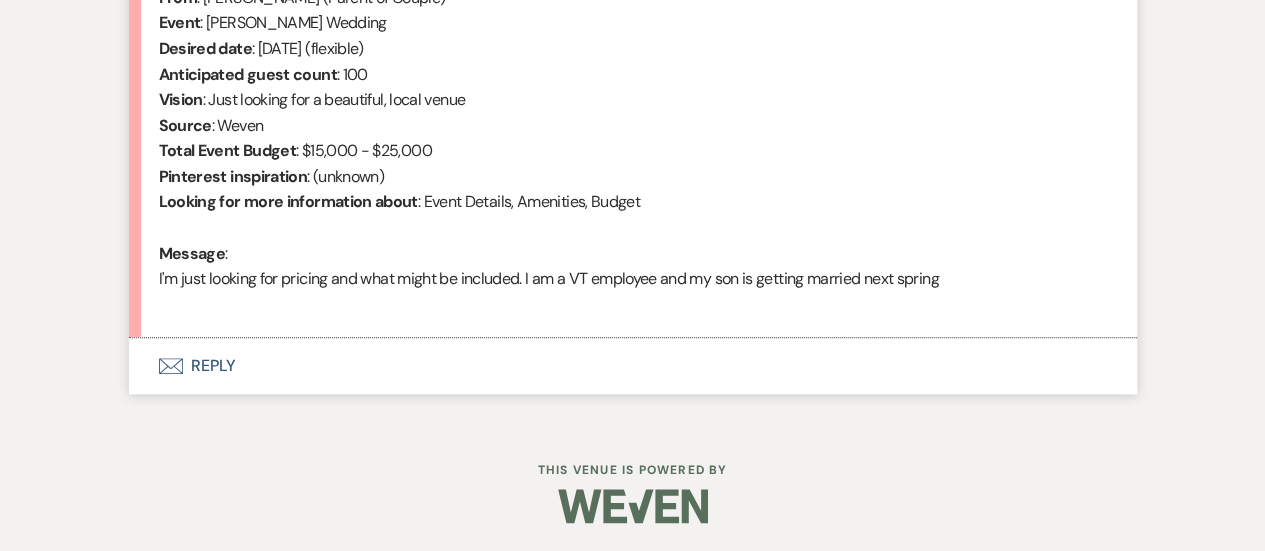 click on "Envelope Reply" at bounding box center (633, 366) 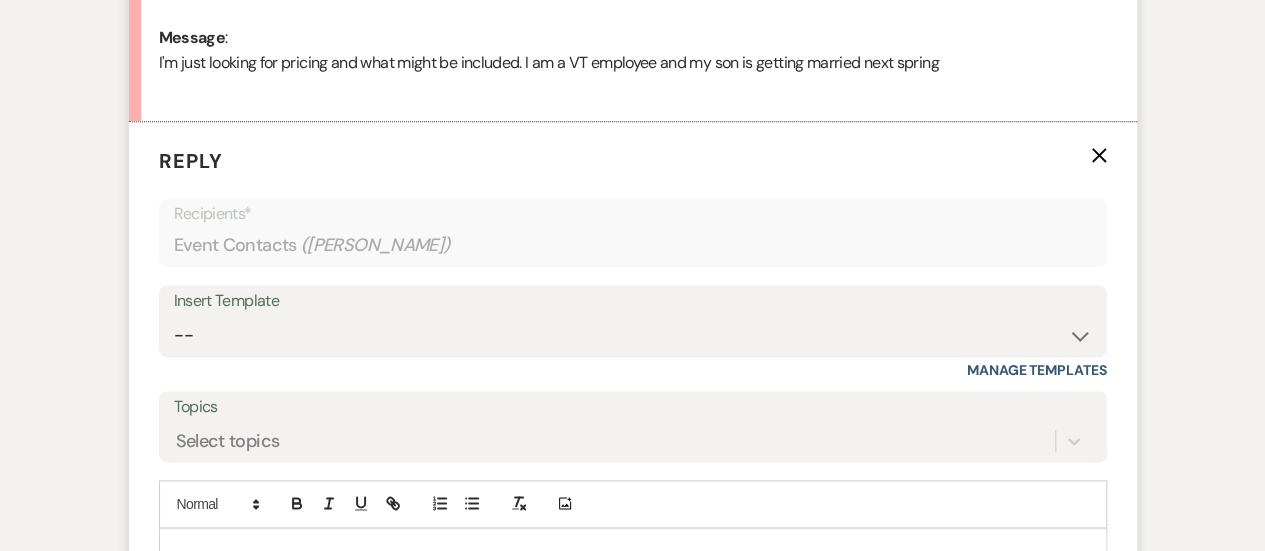 scroll, scrollTop: 1244, scrollLeft: 0, axis: vertical 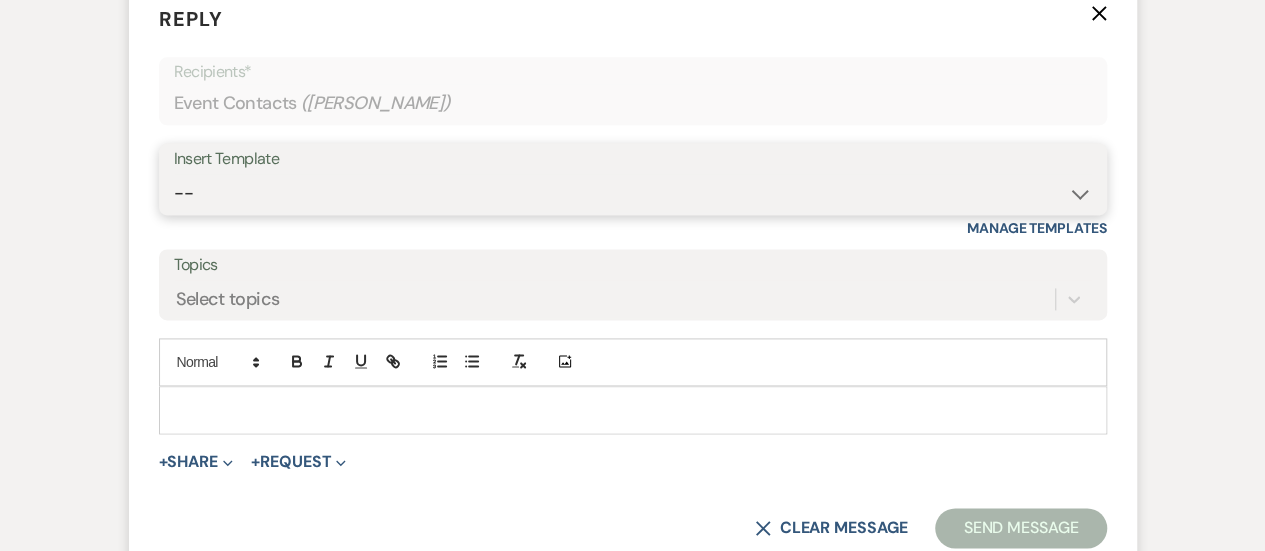 click on "-- Weven Planning Portal Introduction (Booked Events) Tour Request Response Follow Up HHG-Intro HHG-Fall wedding dates HHG Follow Up HHG-Weven Planning Portal Introduction Out of Office first wedding  Out of Office-all other responses Contract (Pre-Booked Leads) Different Direction   HHG-Intro Unknown structure finished date 45 Days Out  Mirco Weddings" at bounding box center (633, 193) 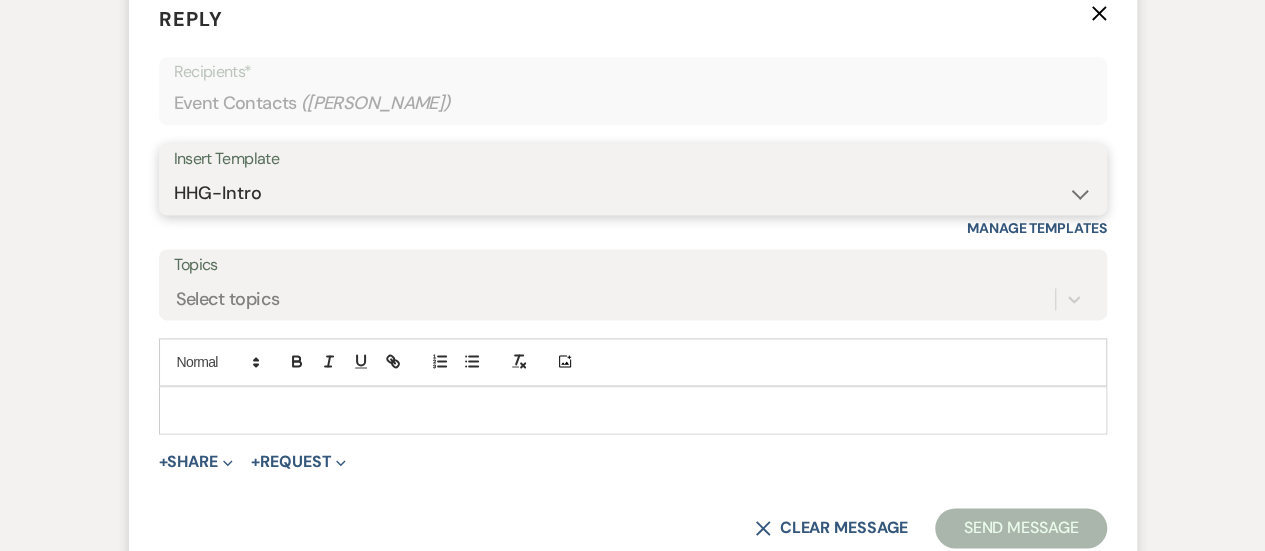 click on "-- Weven Planning Portal Introduction (Booked Events) Tour Request Response Follow Up HHG-Intro HHG-Fall wedding dates HHG Follow Up HHG-Weven Planning Portal Introduction Out of Office first wedding  Out of Office-all other responses Contract (Pre-Booked Leads) Different Direction   HHG-Intro Unknown structure finished date 45 Days Out  Mirco Weddings" at bounding box center [633, 193] 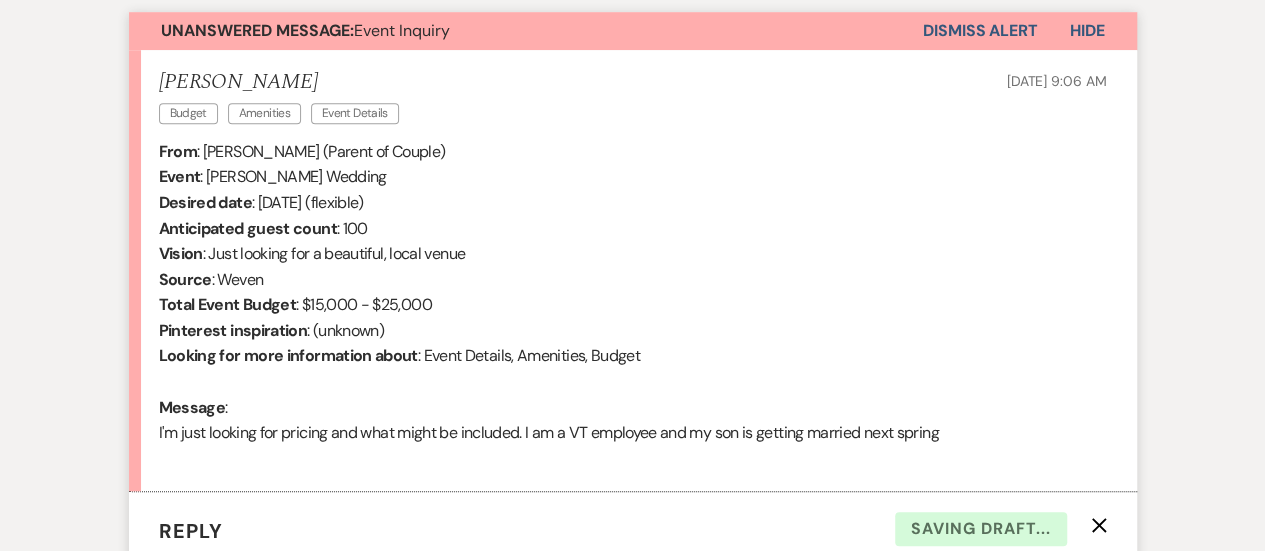 scroll, scrollTop: 1272, scrollLeft: 0, axis: vertical 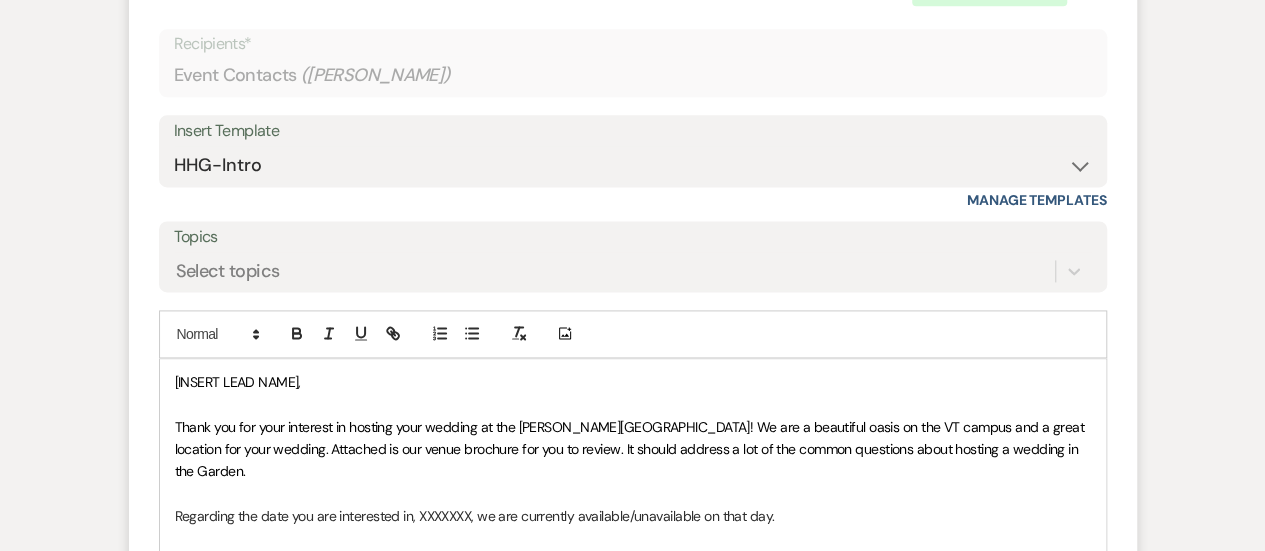click on "[INSERT LEAD NAME]," at bounding box center (238, 382) 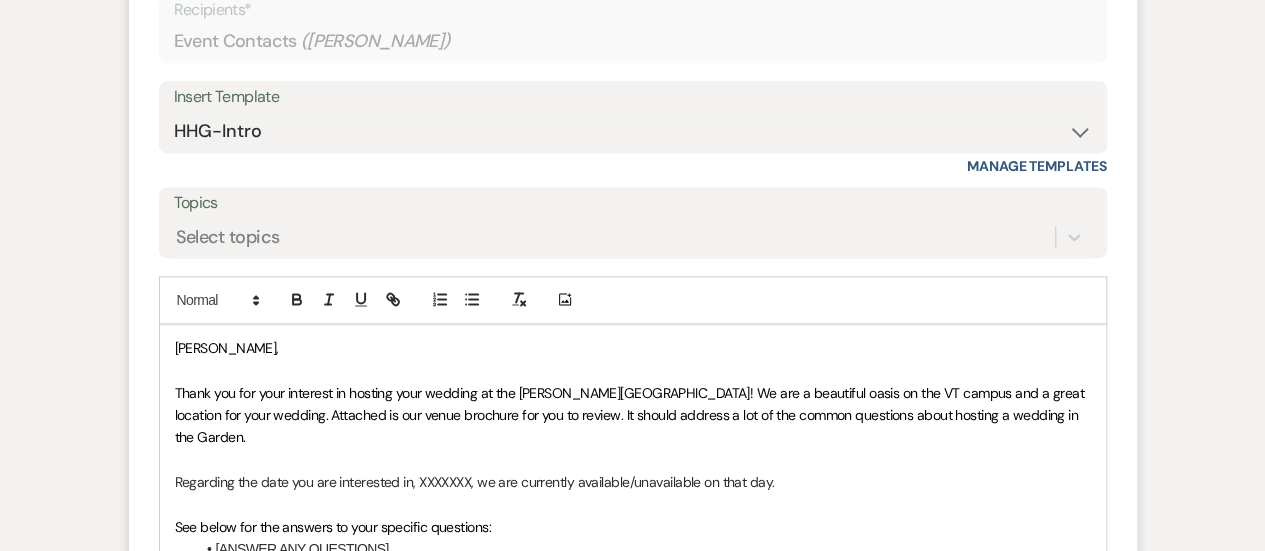 scroll, scrollTop: 1308, scrollLeft: 0, axis: vertical 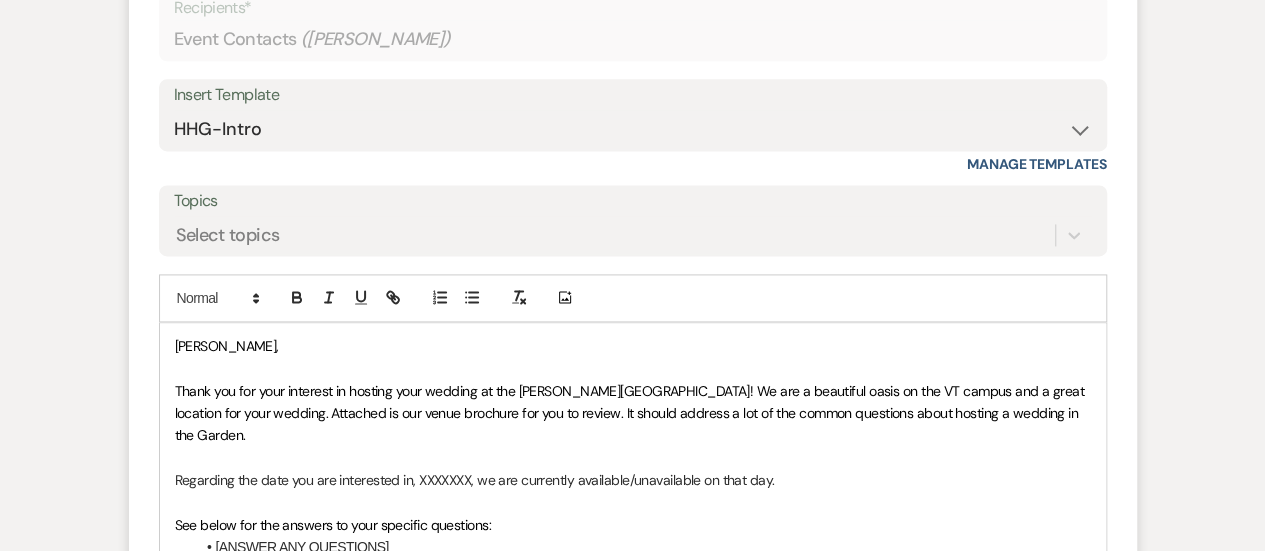 click on "Regarding the date you are interested in, XXXXXXX, we are currently available/unavailable on that day." at bounding box center [633, 480] 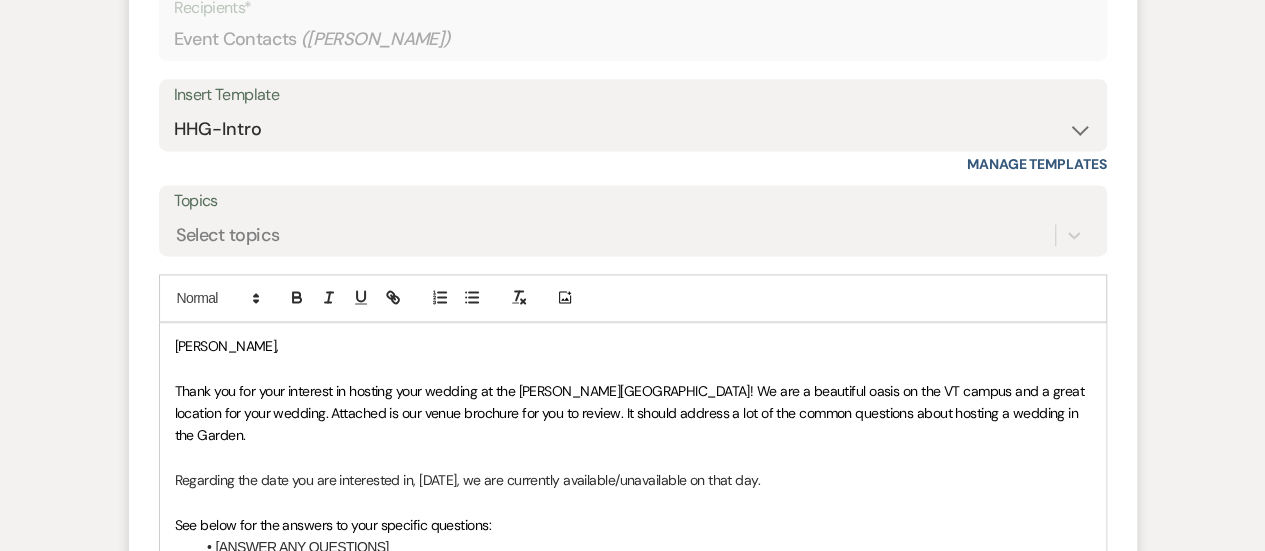 click on "Regarding the date you are interested in, June 6, 2026, we are currently available/unavailable on that day." at bounding box center [633, 480] 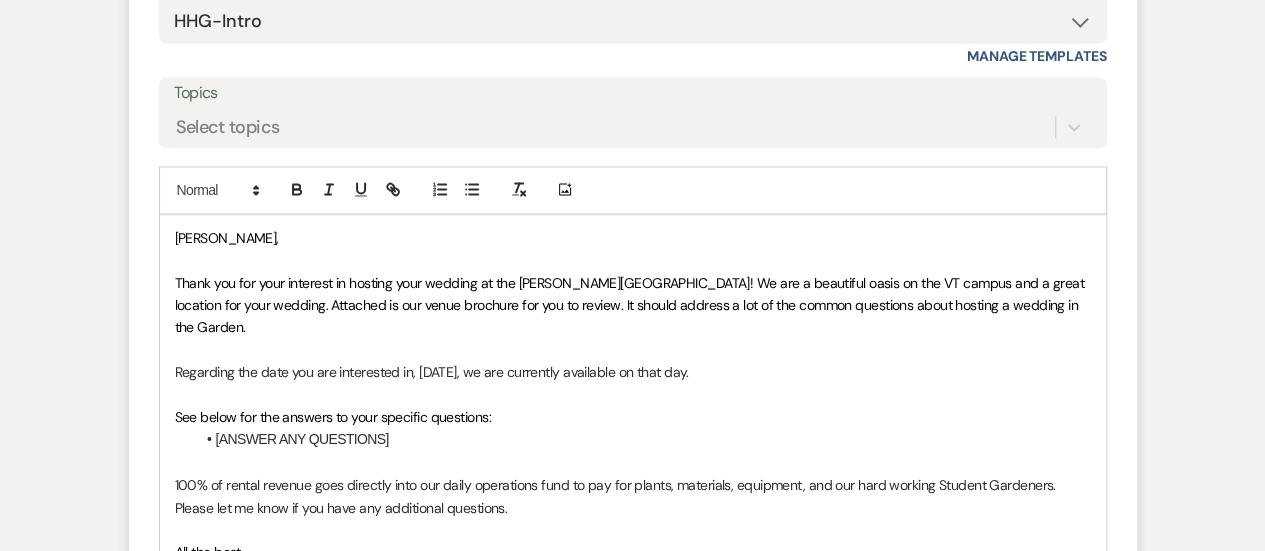 scroll, scrollTop: 1418, scrollLeft: 0, axis: vertical 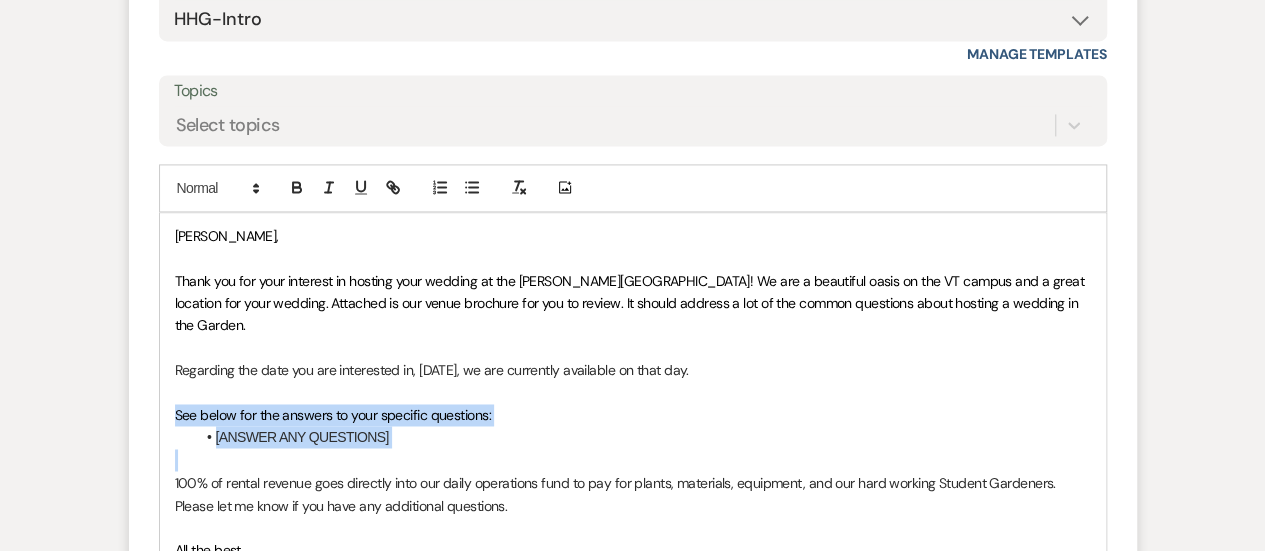 drag, startPoint x: 448, startPoint y: 425, endPoint x: 145, endPoint y: 391, distance: 304.9016 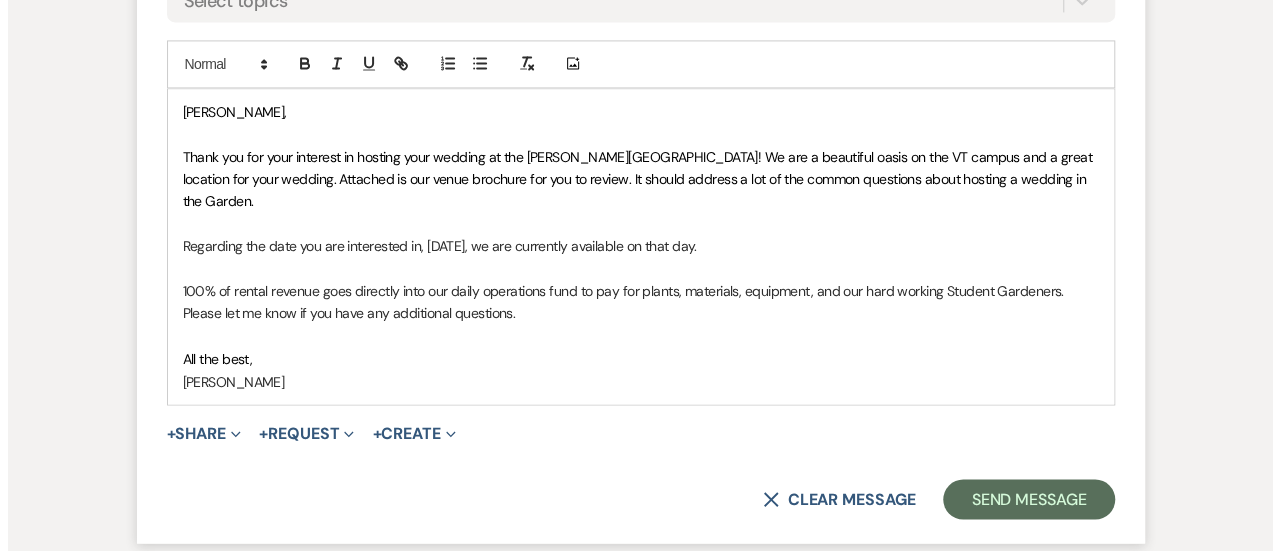 scroll, scrollTop: 1580, scrollLeft: 0, axis: vertical 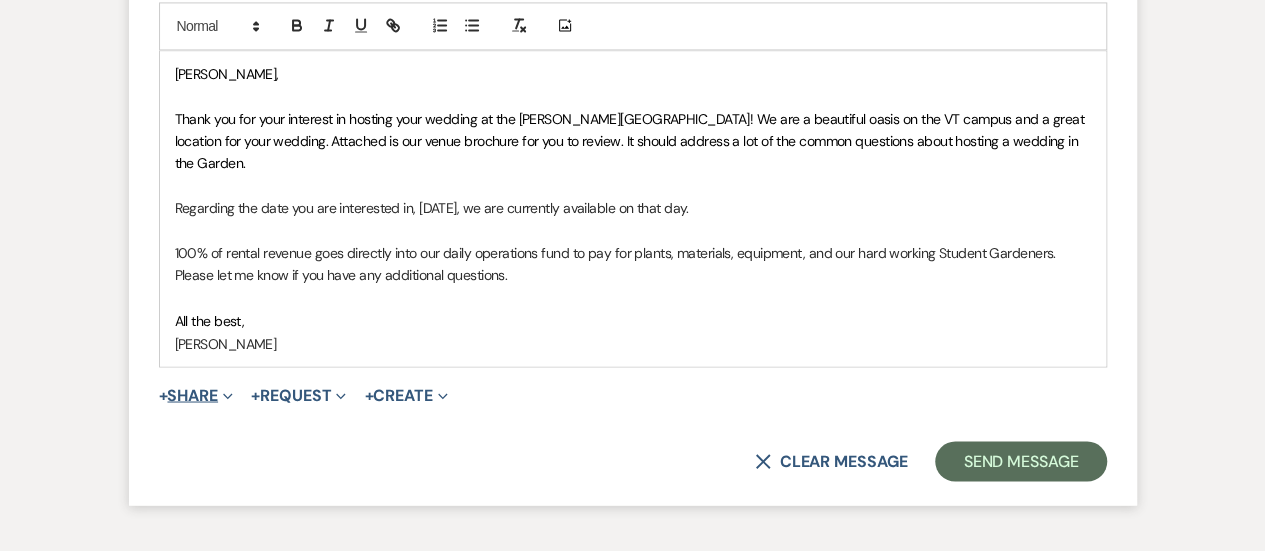 click on "+  Share Expand" at bounding box center (196, 395) 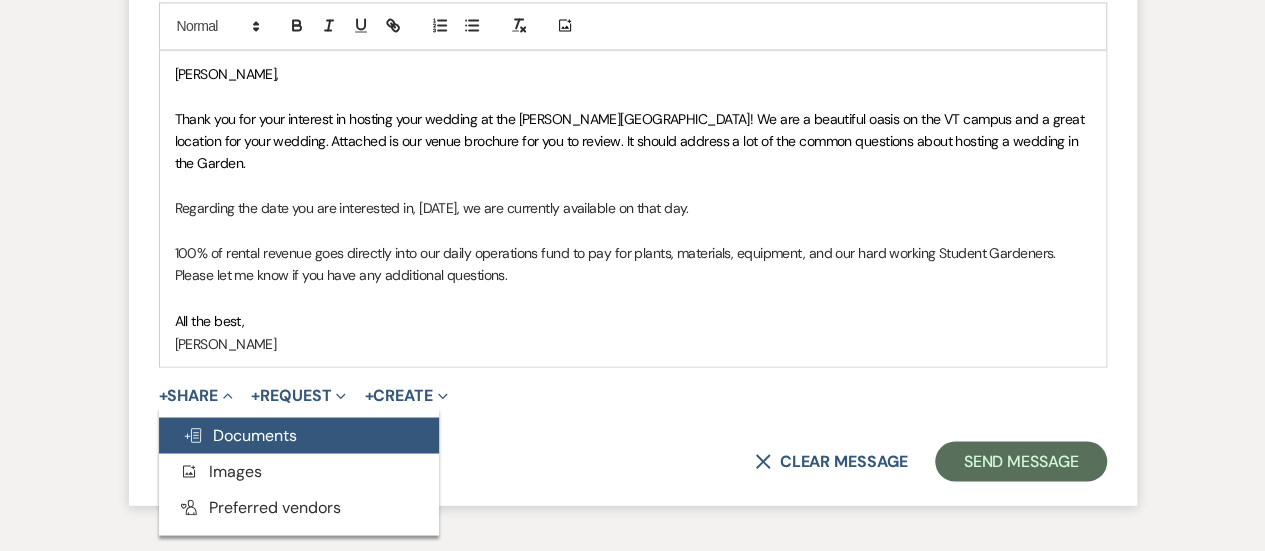click on "Doc Upload Documents" at bounding box center [240, 434] 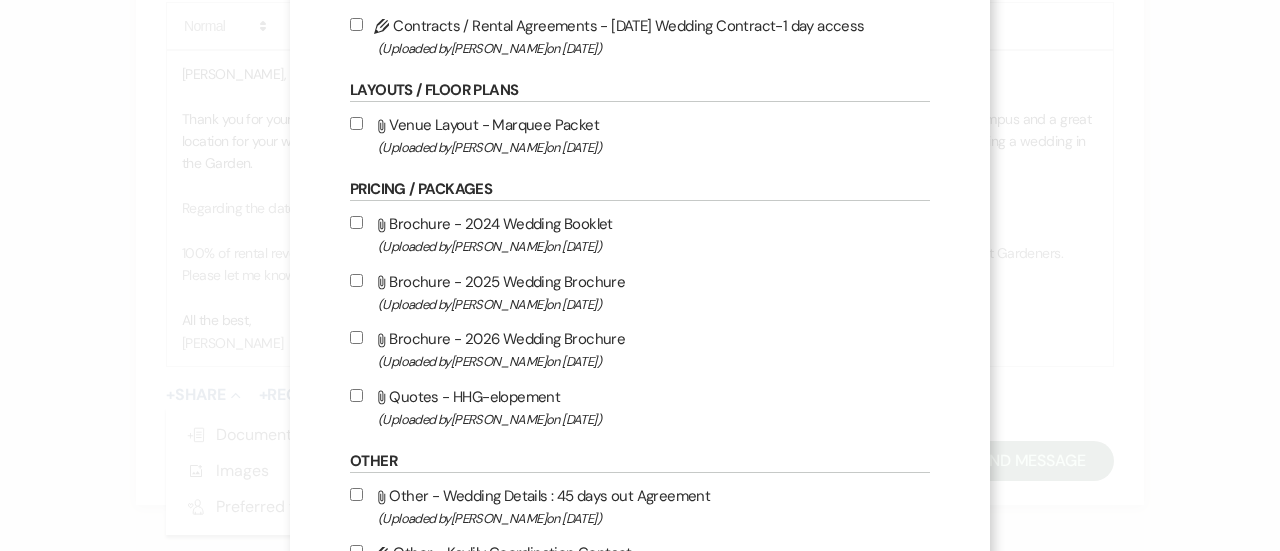 scroll, scrollTop: 296, scrollLeft: 0, axis: vertical 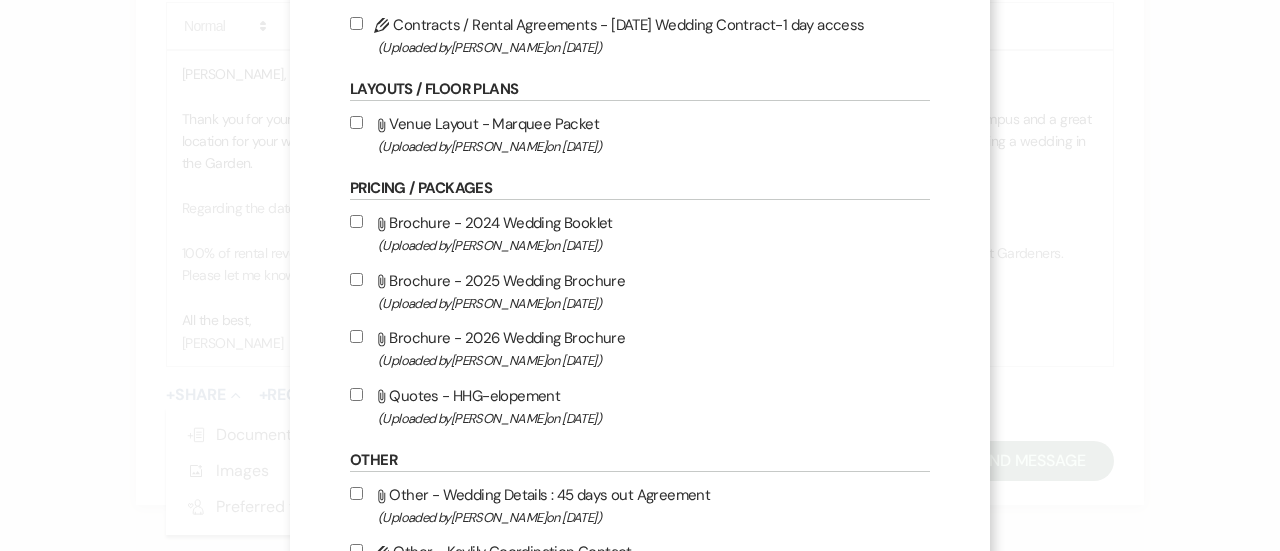 click on "Attach File Brochure - 2026 Wedding Brochure  (Uploaded by  Katie Keciorius  on   Nov 4th, 2024 )" at bounding box center [356, 336] 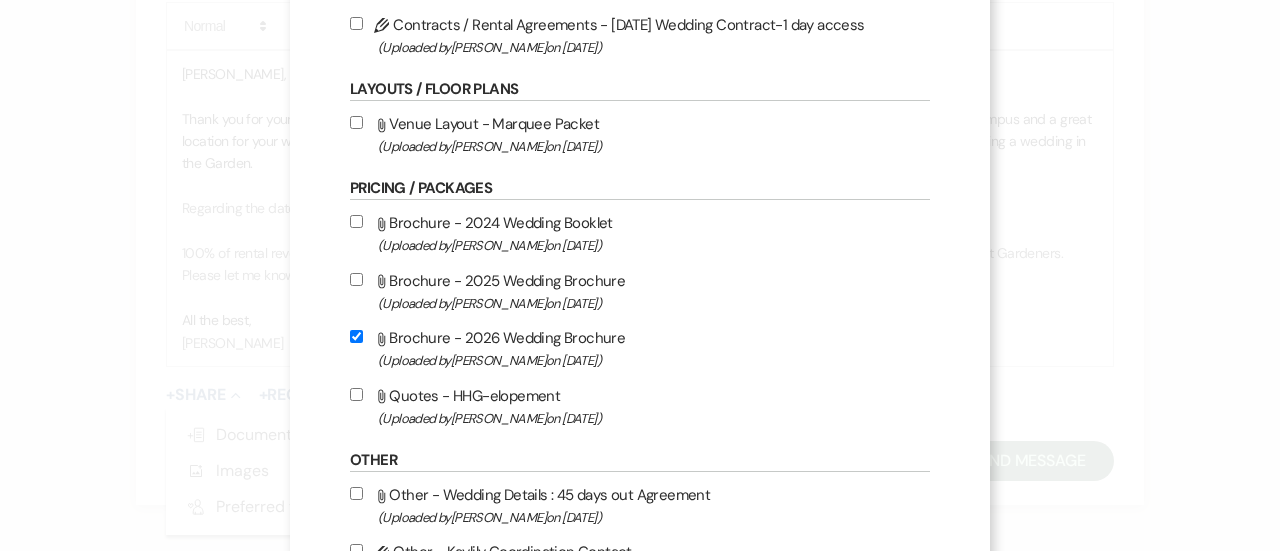 checkbox on "true" 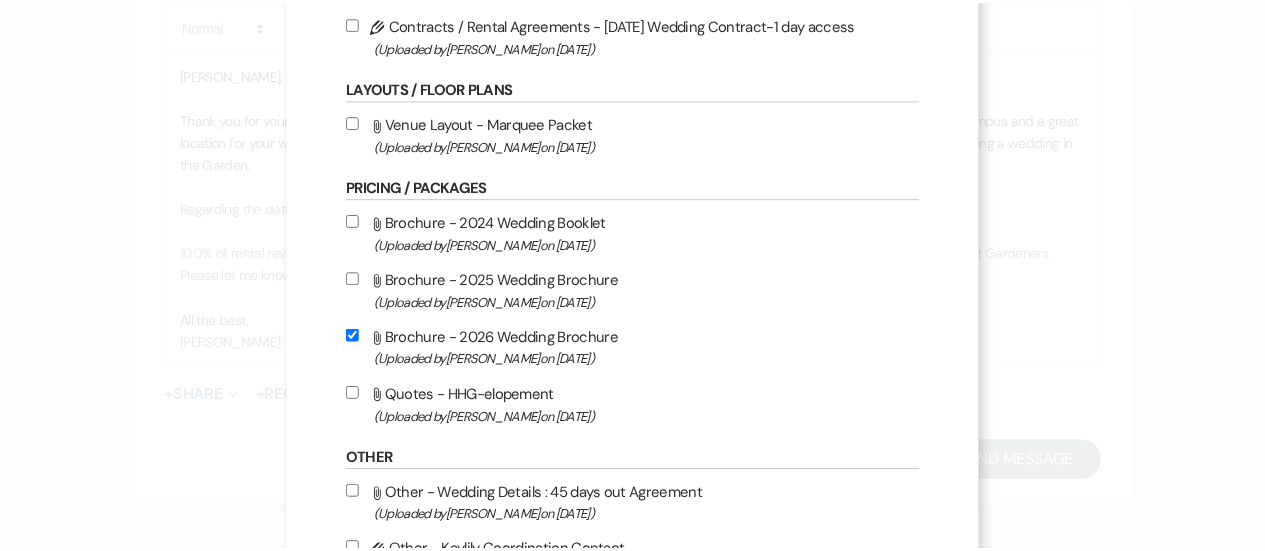 scroll, scrollTop: 720, scrollLeft: 0, axis: vertical 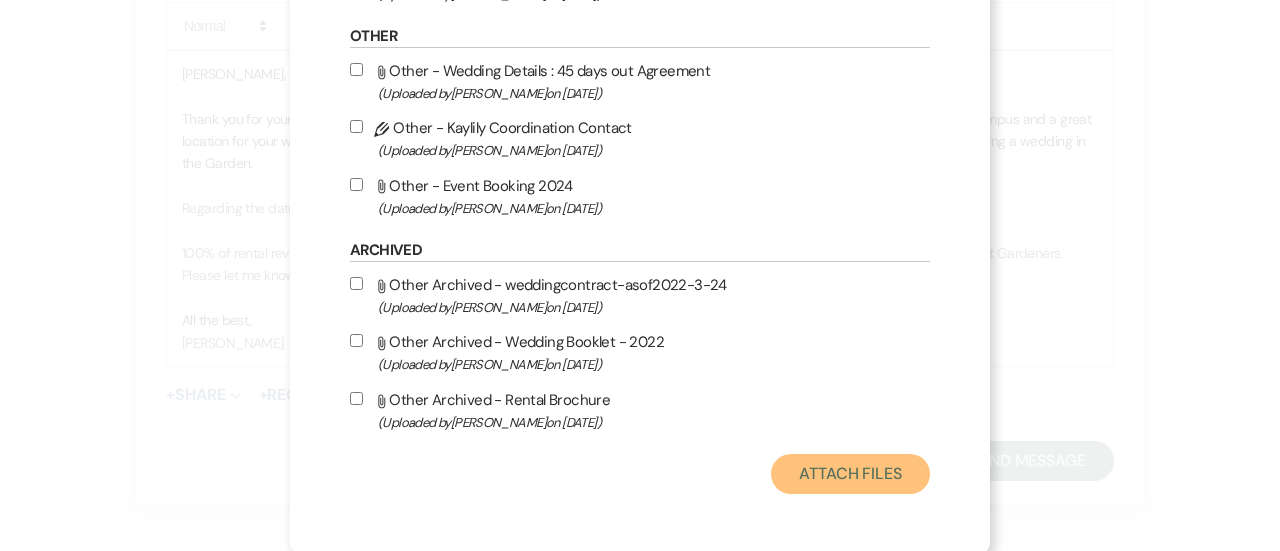 click on "Attach Files" at bounding box center (850, 474) 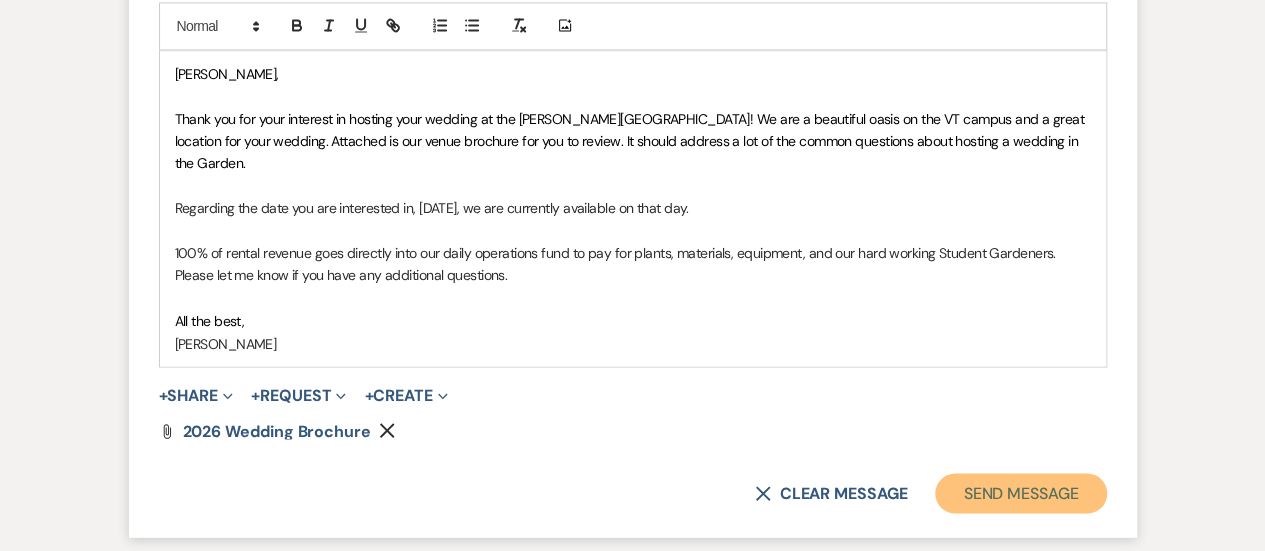 click on "Send Message" at bounding box center [1020, 493] 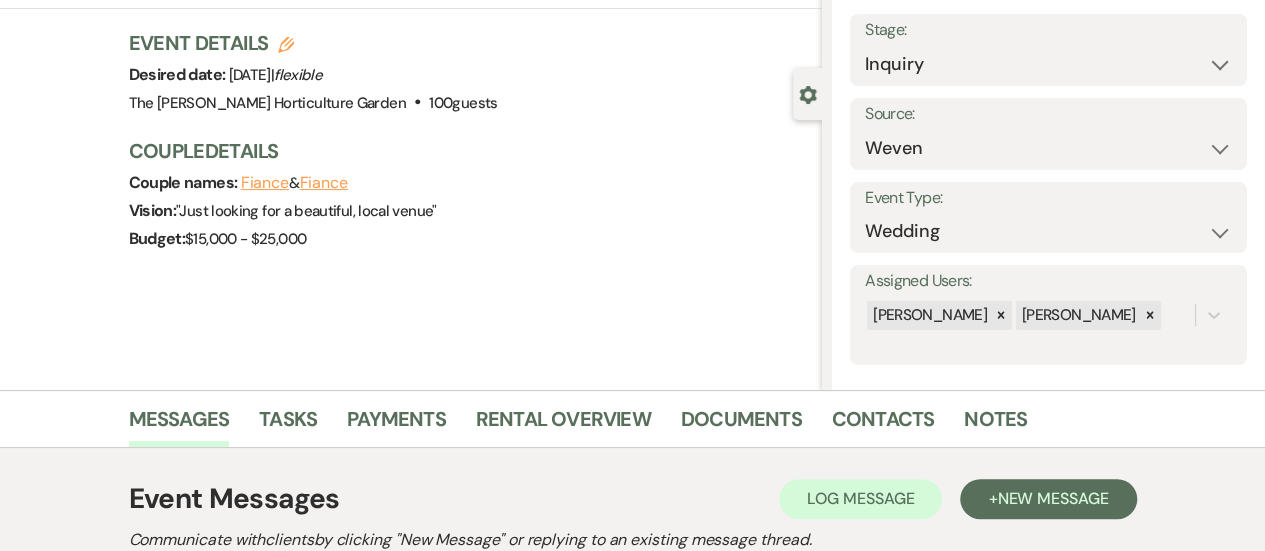 scroll, scrollTop: 0, scrollLeft: 0, axis: both 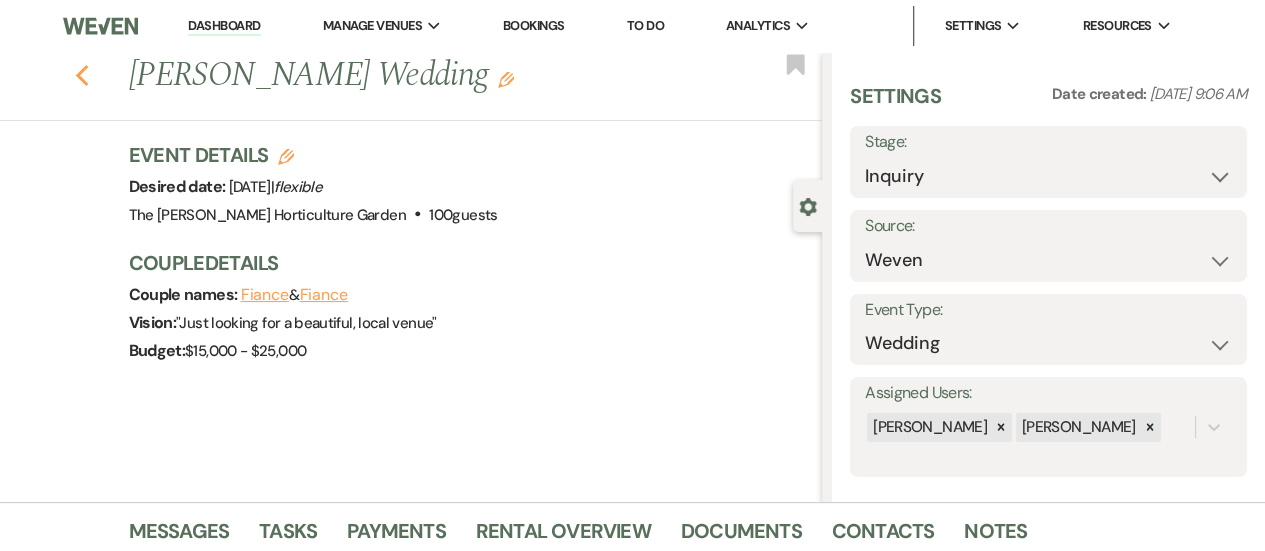 click on "Previous" 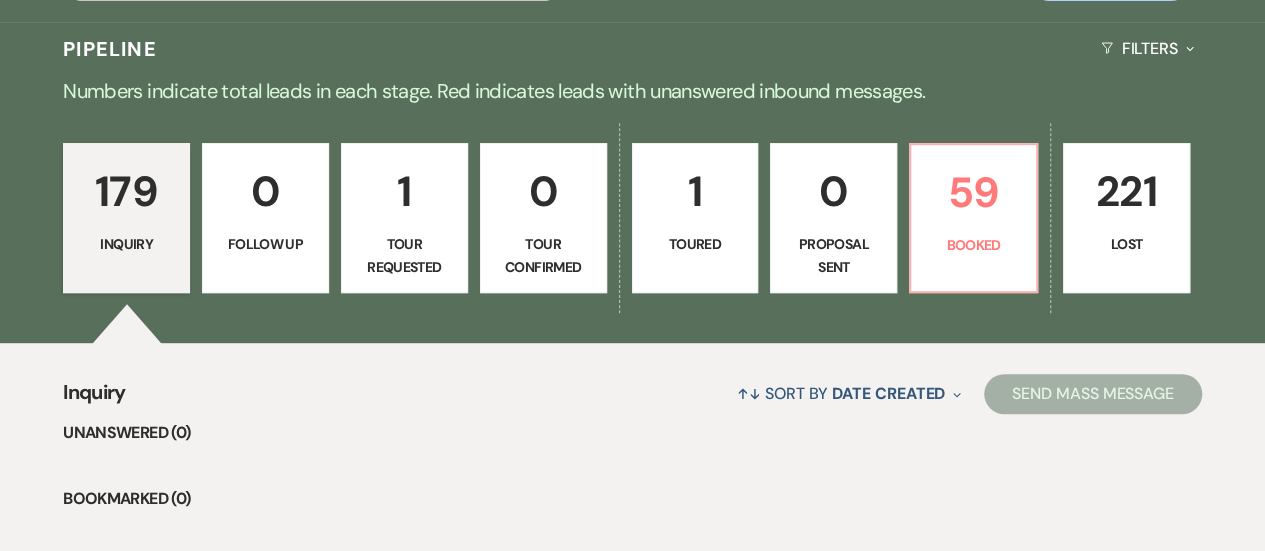 scroll, scrollTop: 419, scrollLeft: 0, axis: vertical 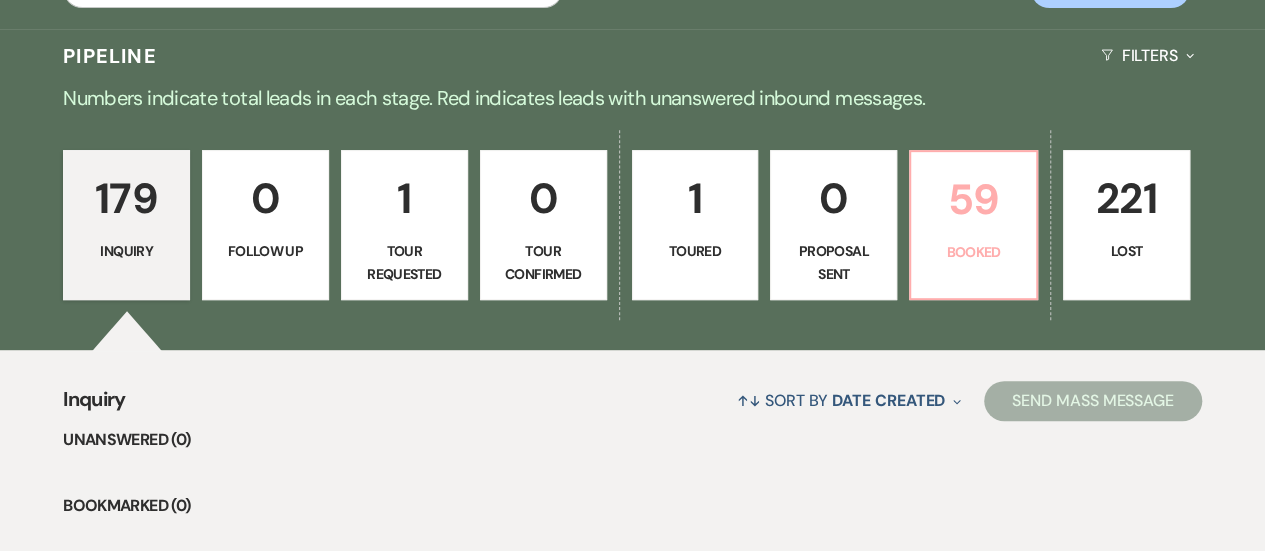 click on "59 Booked" at bounding box center (973, 225) 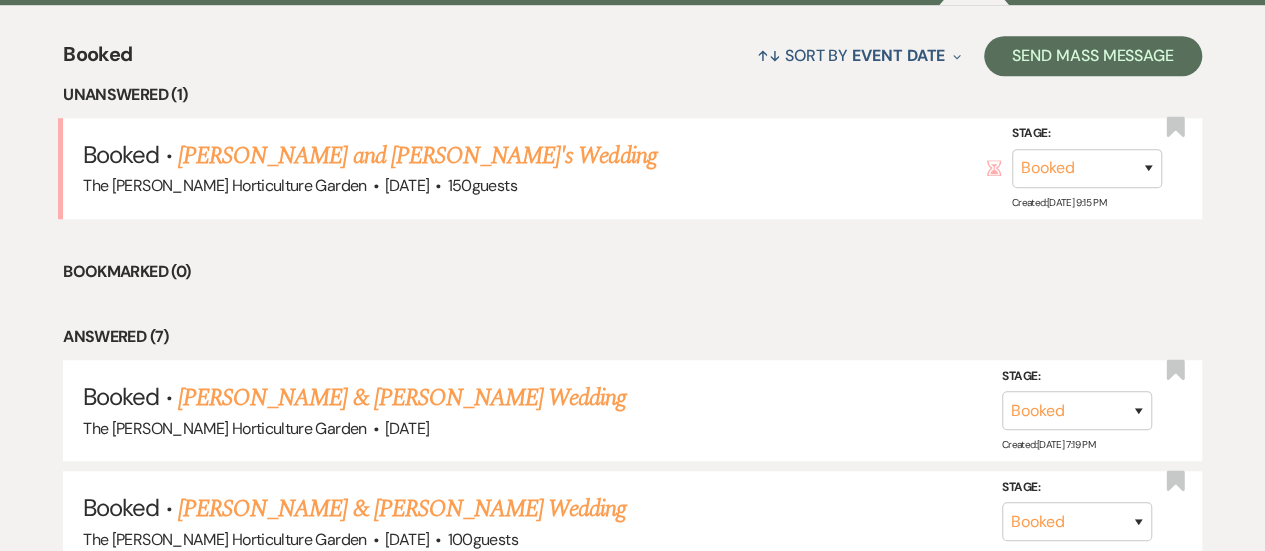 scroll, scrollTop: 770, scrollLeft: 0, axis: vertical 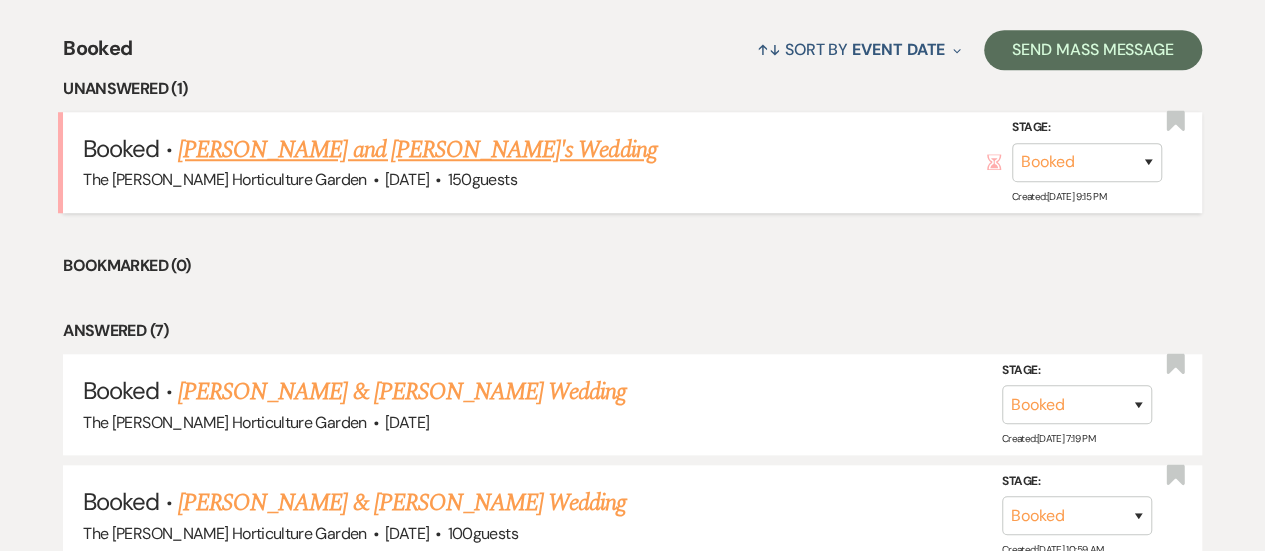 click on "[PERSON_NAME] and [PERSON_NAME]'s Wedding" at bounding box center (417, 150) 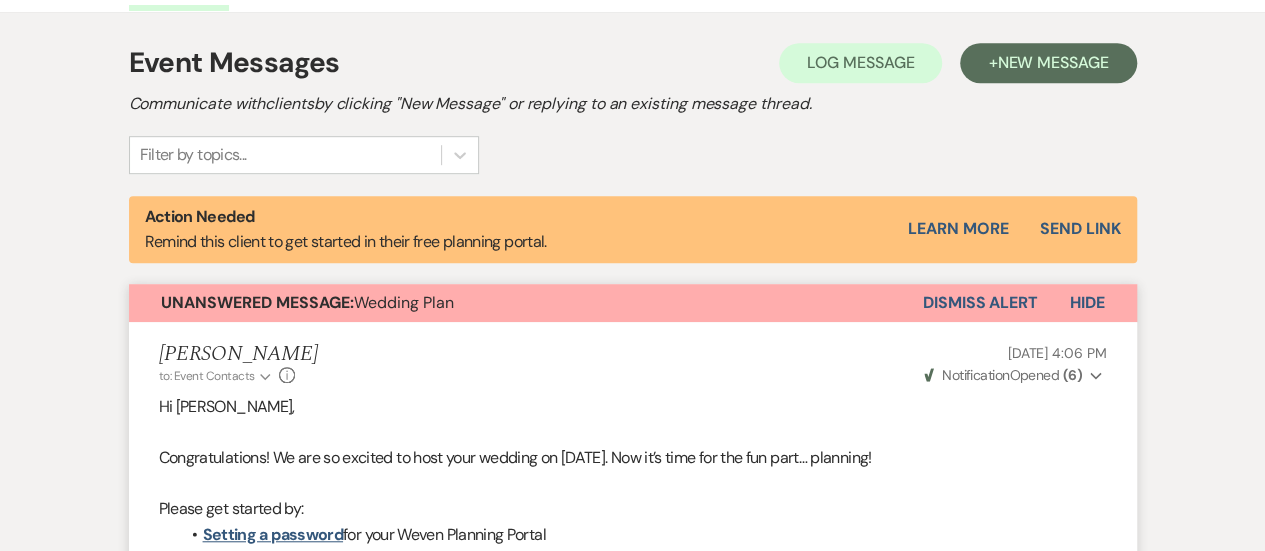 scroll, scrollTop: 582, scrollLeft: 0, axis: vertical 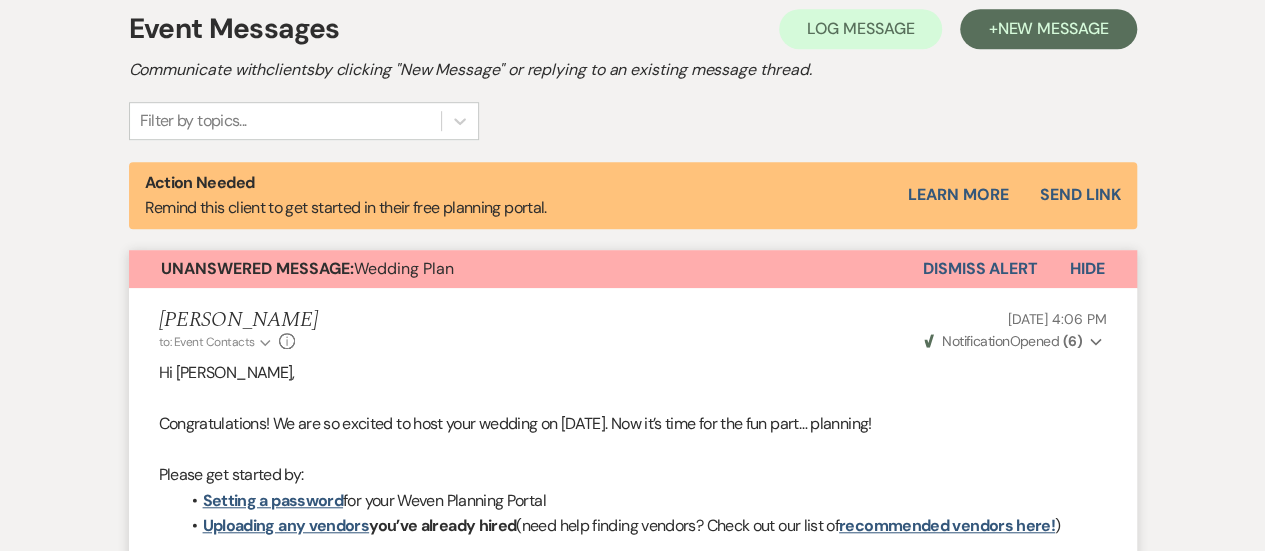 click on "Dismiss Alert" at bounding box center (980, 269) 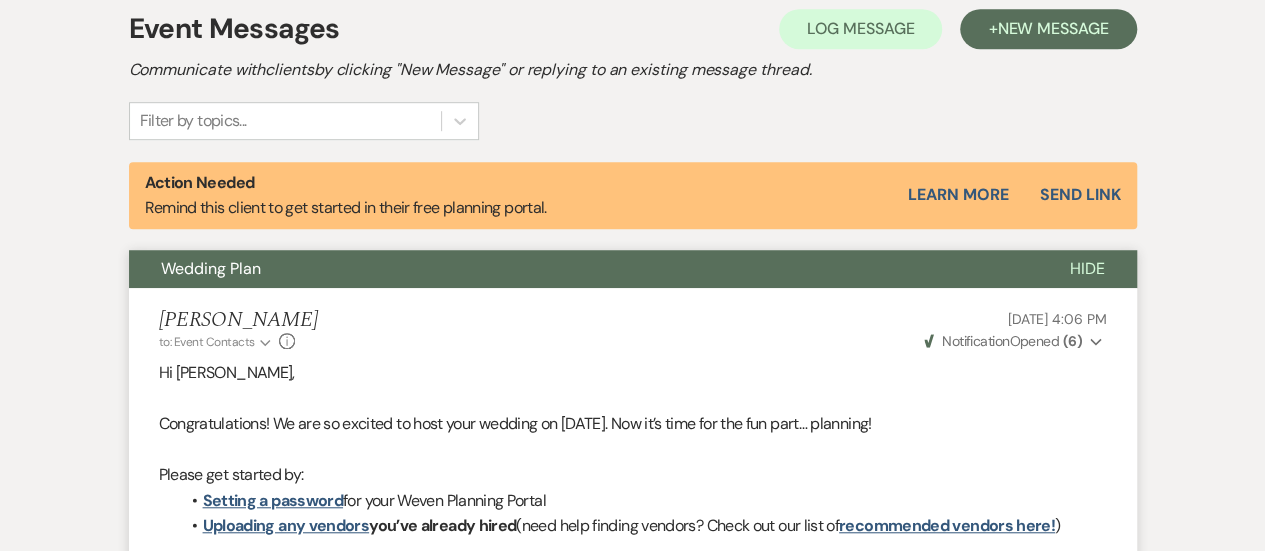 scroll, scrollTop: 0, scrollLeft: 0, axis: both 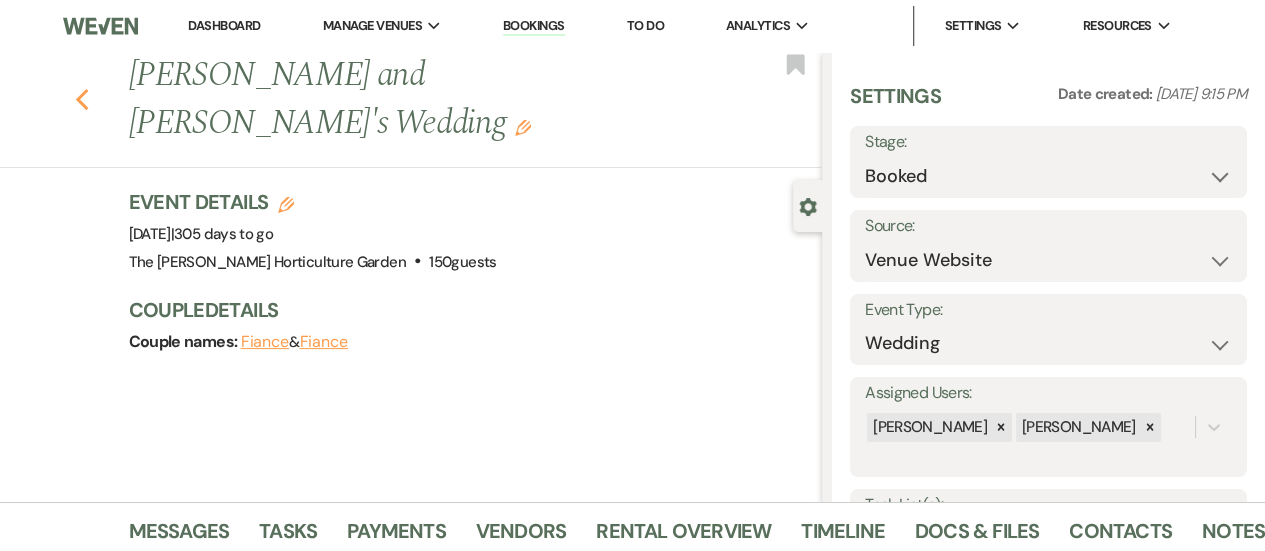 click on "Previous" 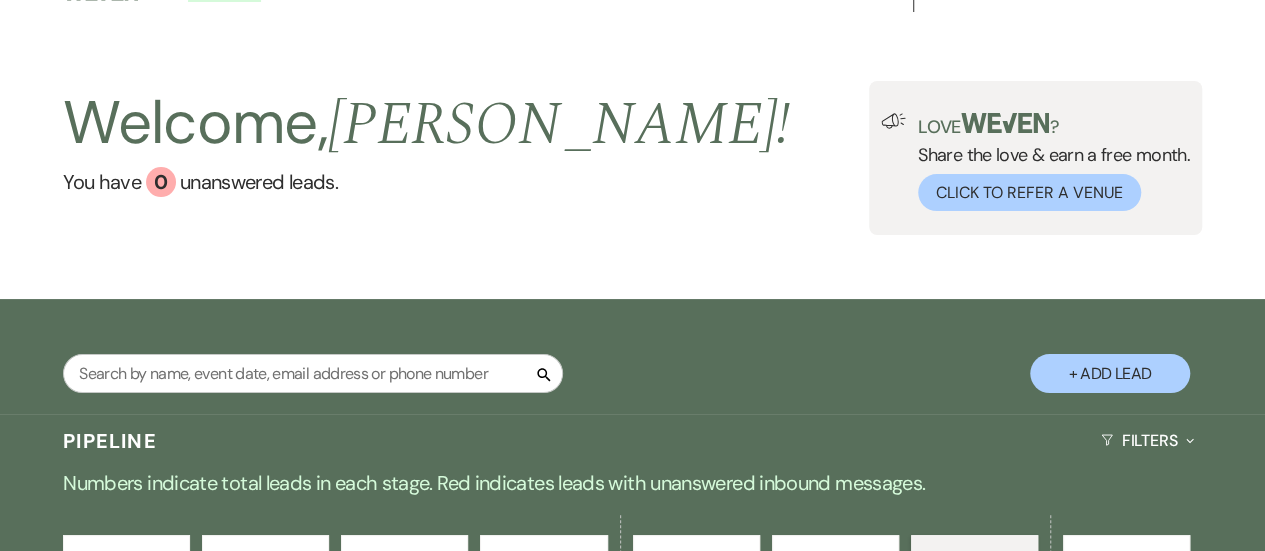 scroll, scrollTop: 0, scrollLeft: 0, axis: both 